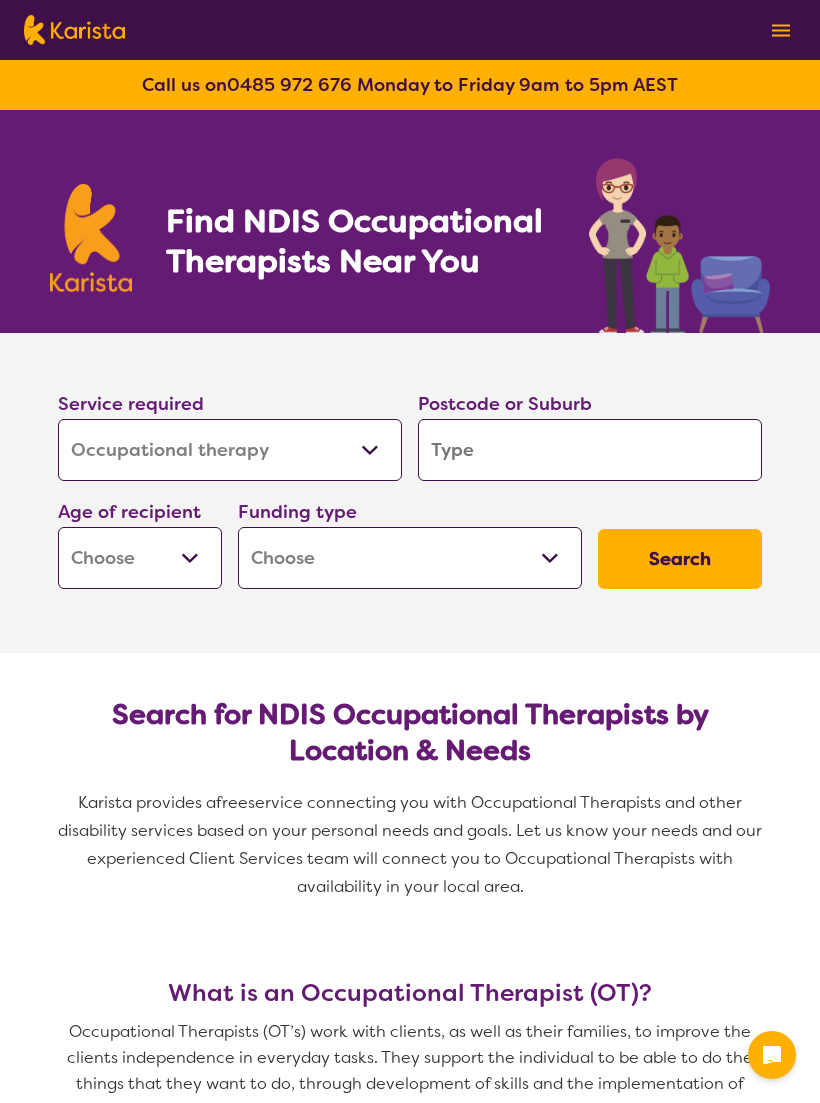 select on "Occupational therapy" 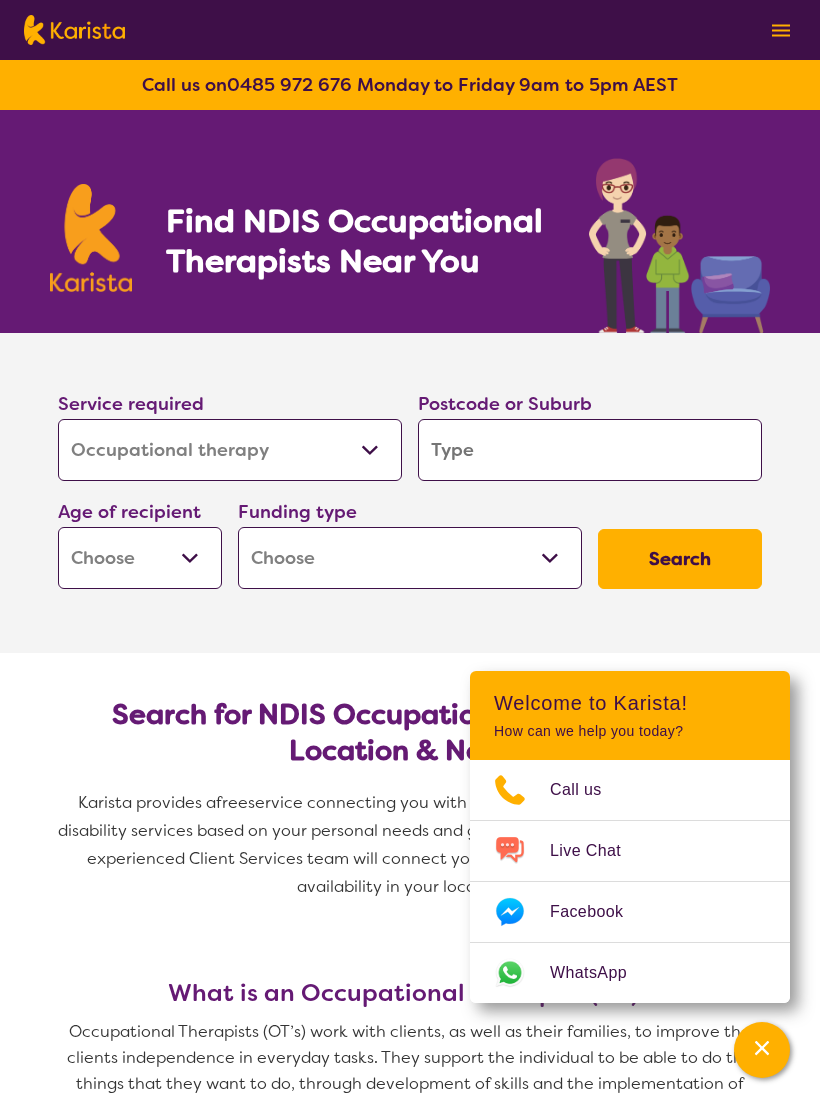 click at bounding box center (590, 450) 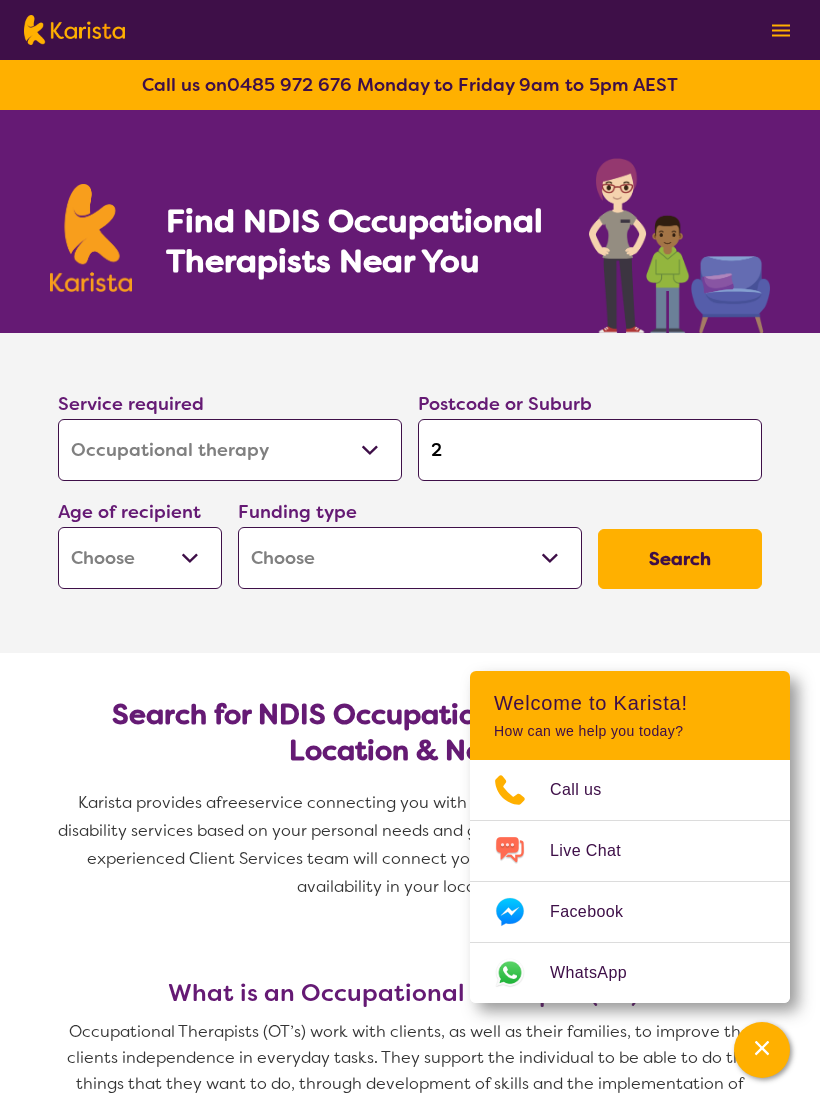 type on "2" 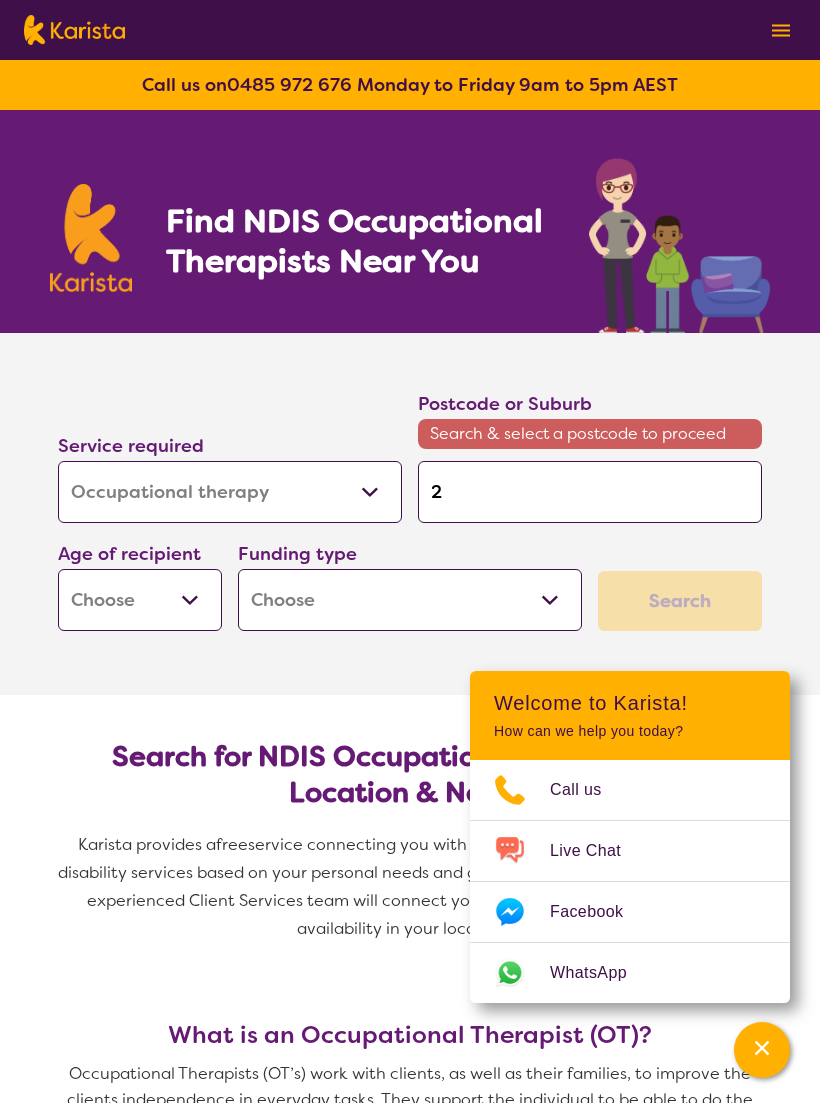 type on "21" 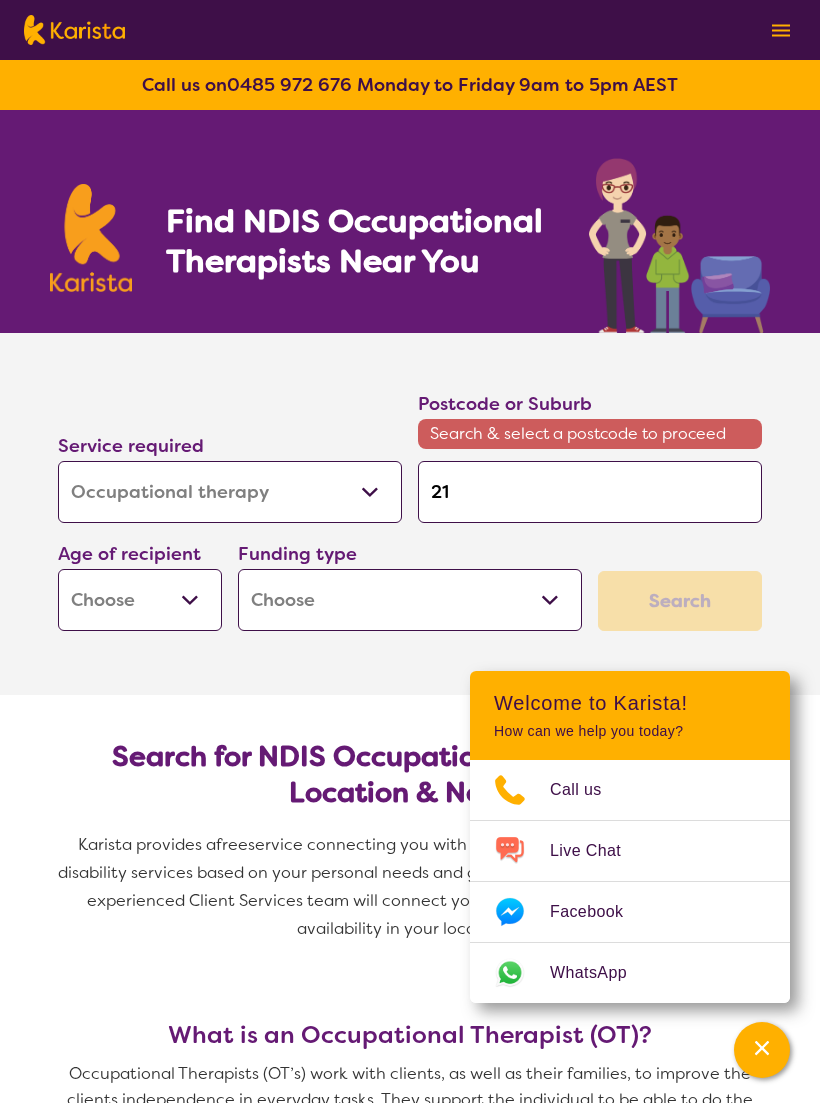 type on "21" 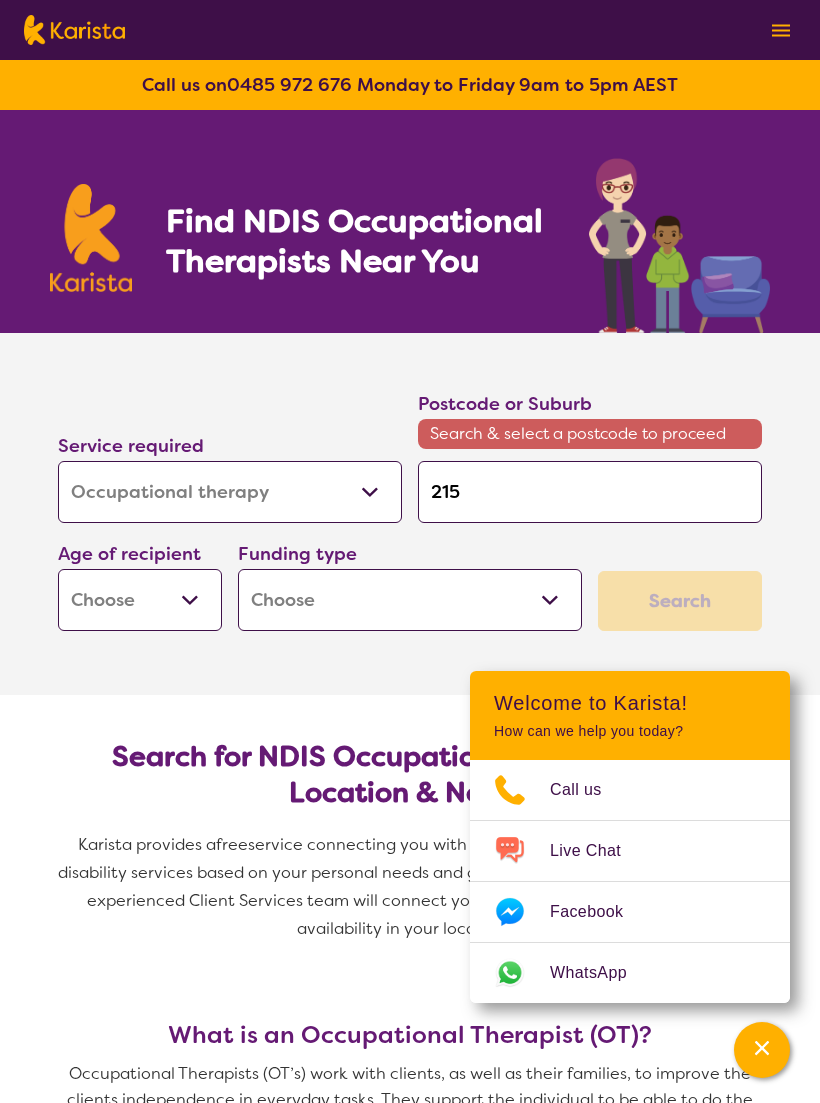 type on "215" 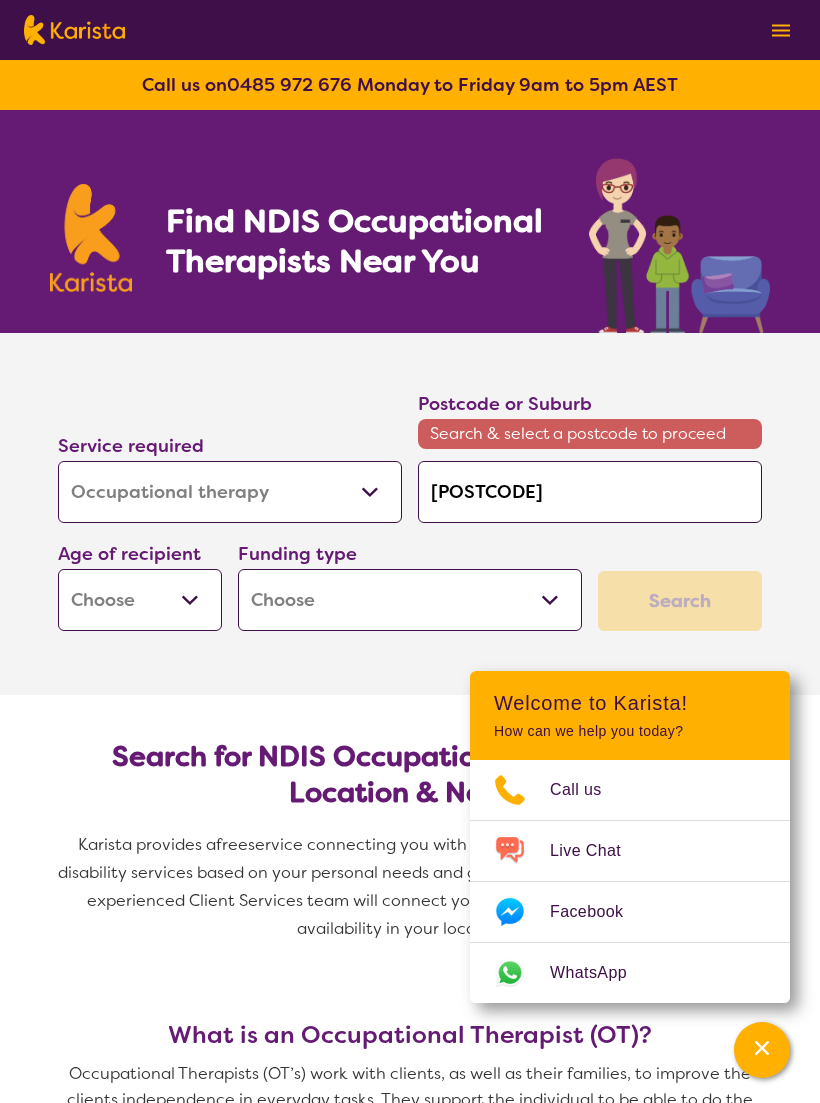 type on "2155" 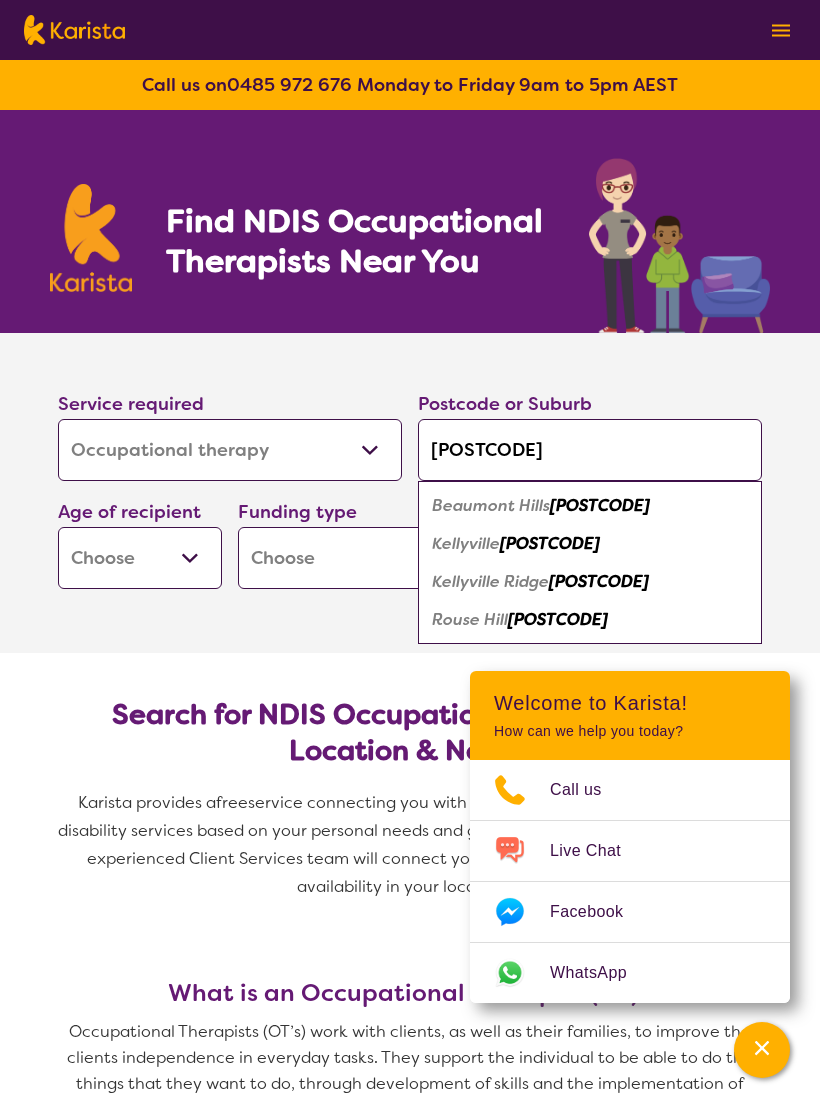 type on "2155" 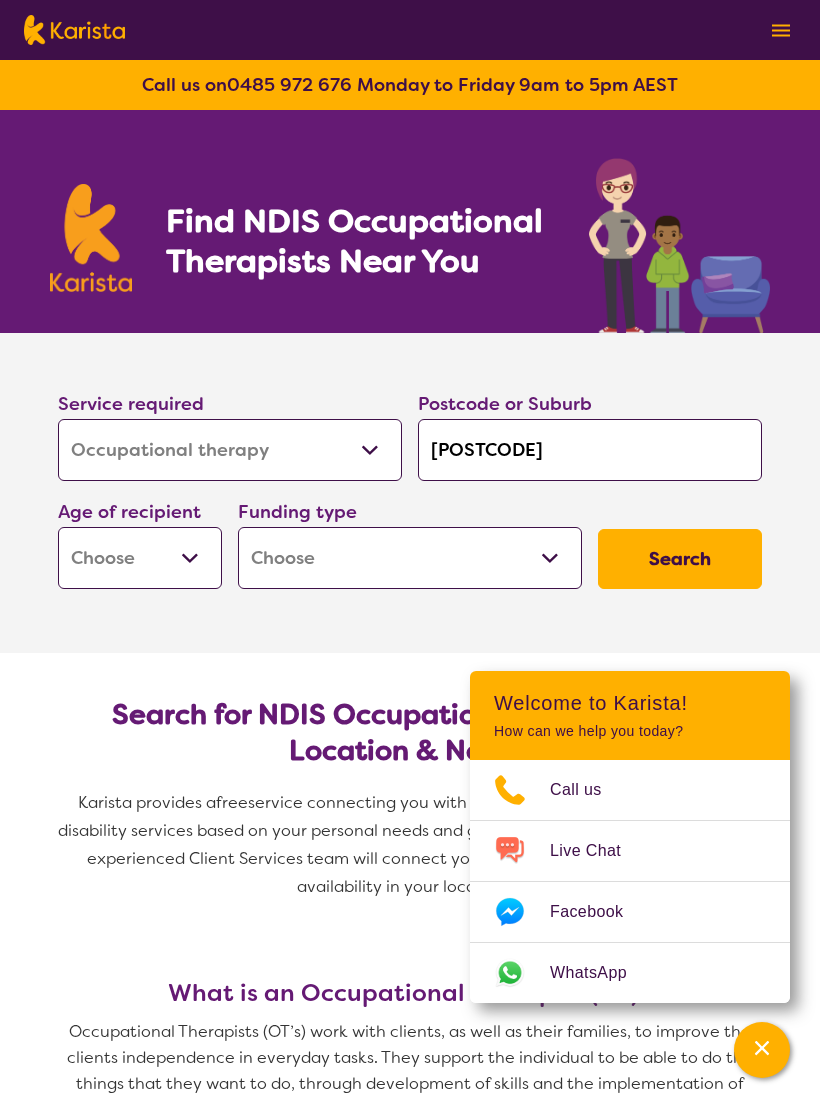 select on "AD" 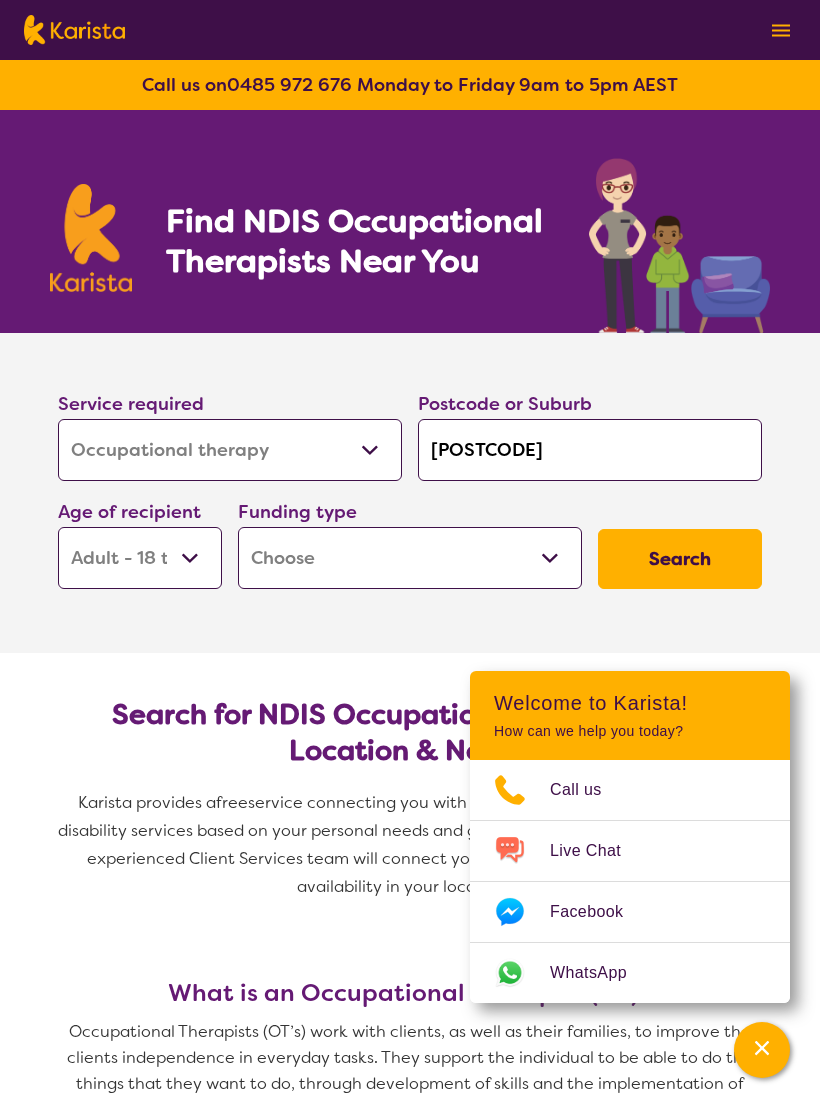 select on "AD" 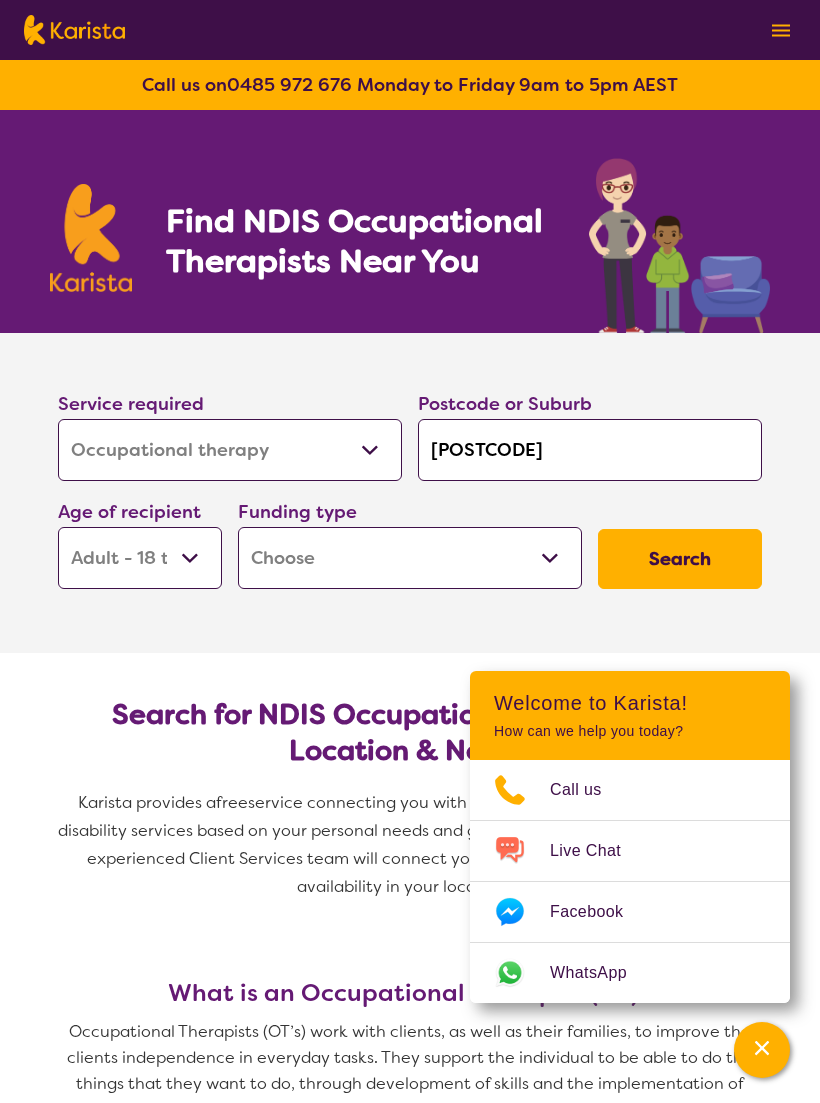 click on "Home Care Package (HCP) National Disability Insurance Scheme (NDIS) I don't know" at bounding box center (410, 558) 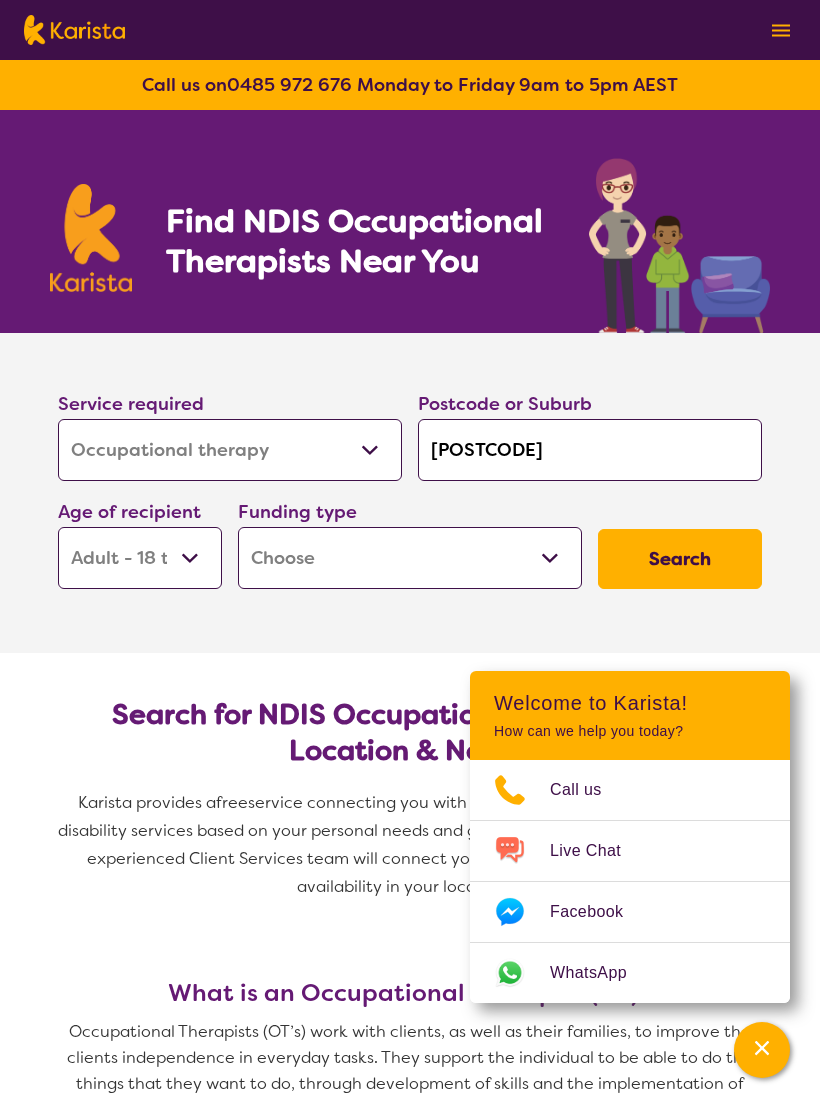 select on "NDIS" 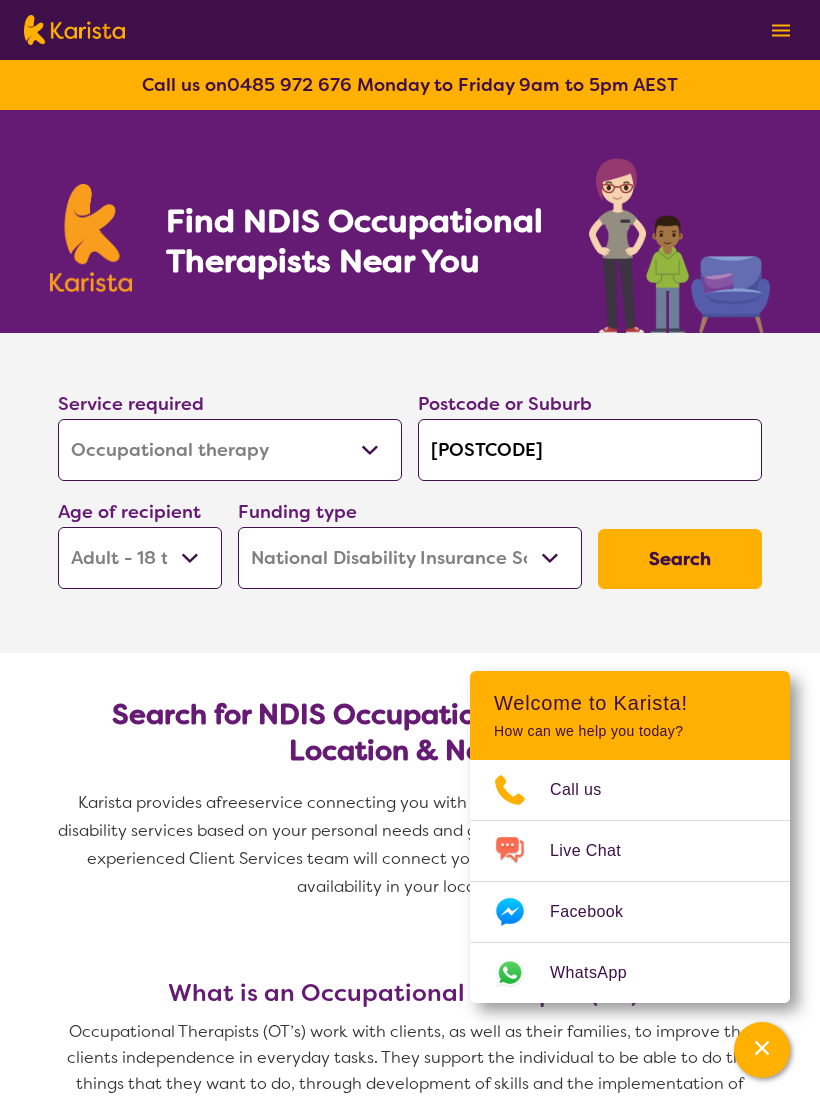 select on "NDIS" 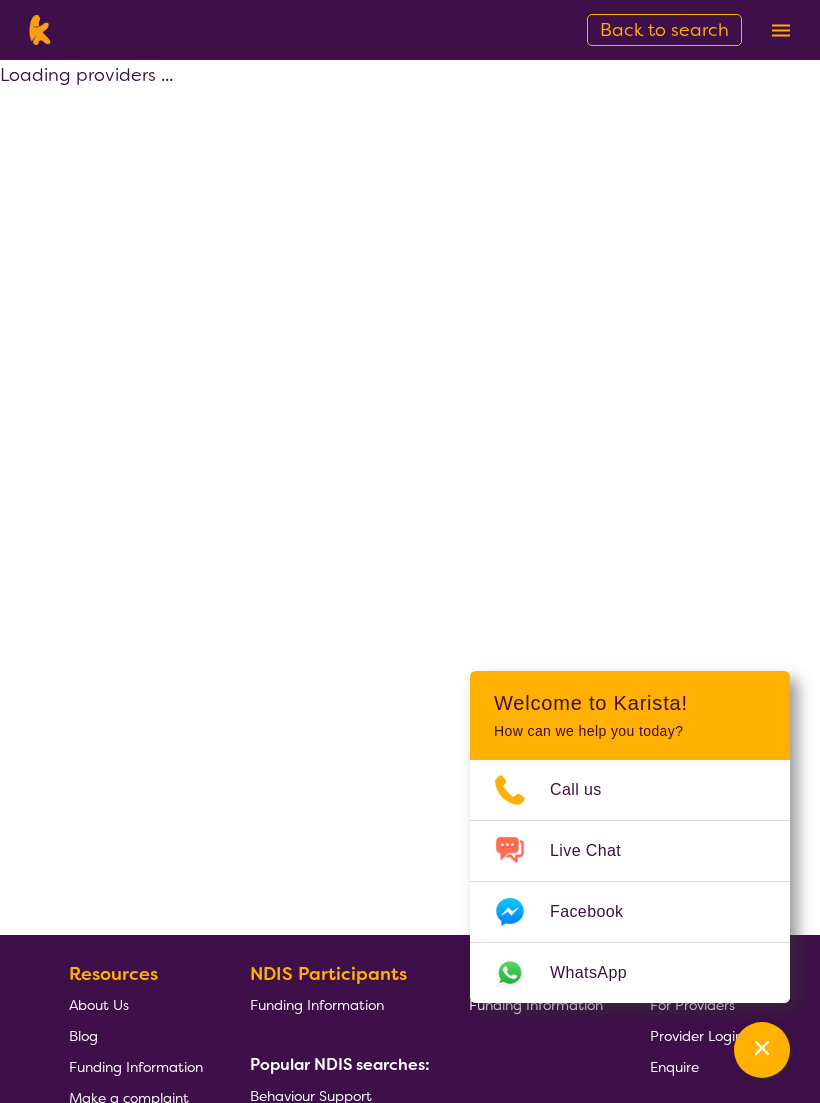 select on "by_score" 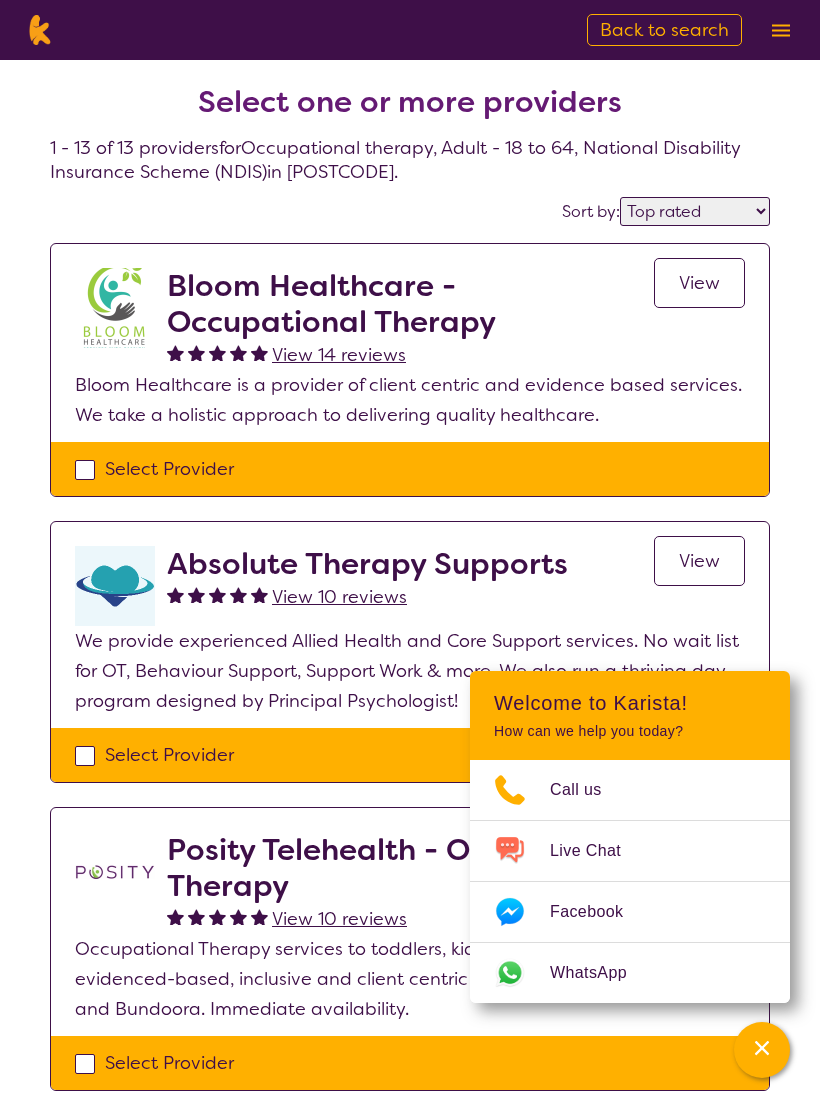 click on "View" at bounding box center [699, 283] 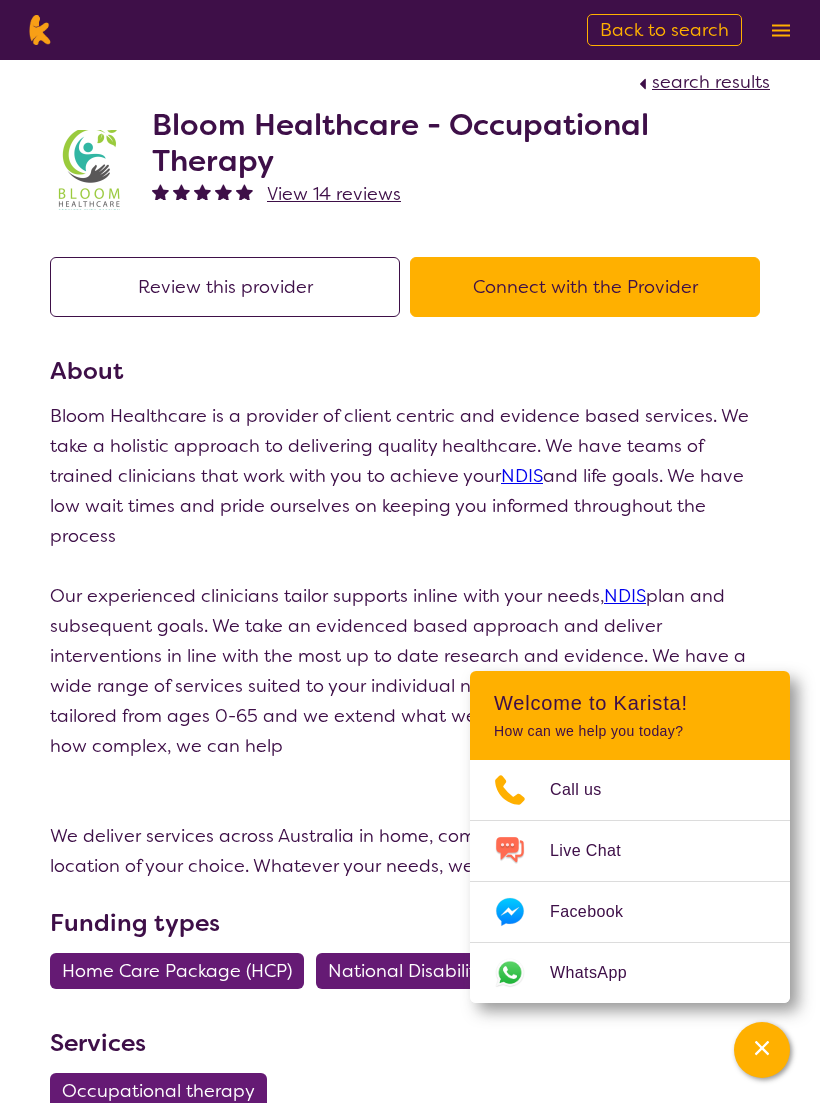 scroll, scrollTop: 0, scrollLeft: 0, axis: both 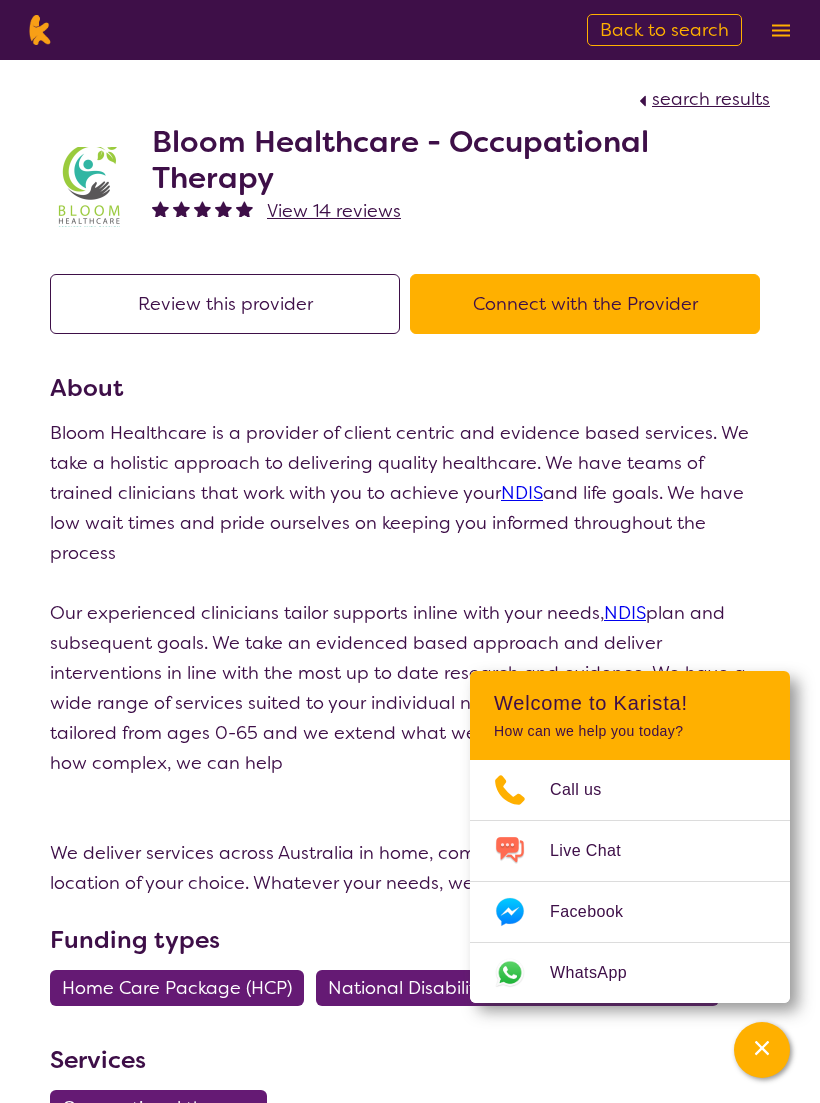 click 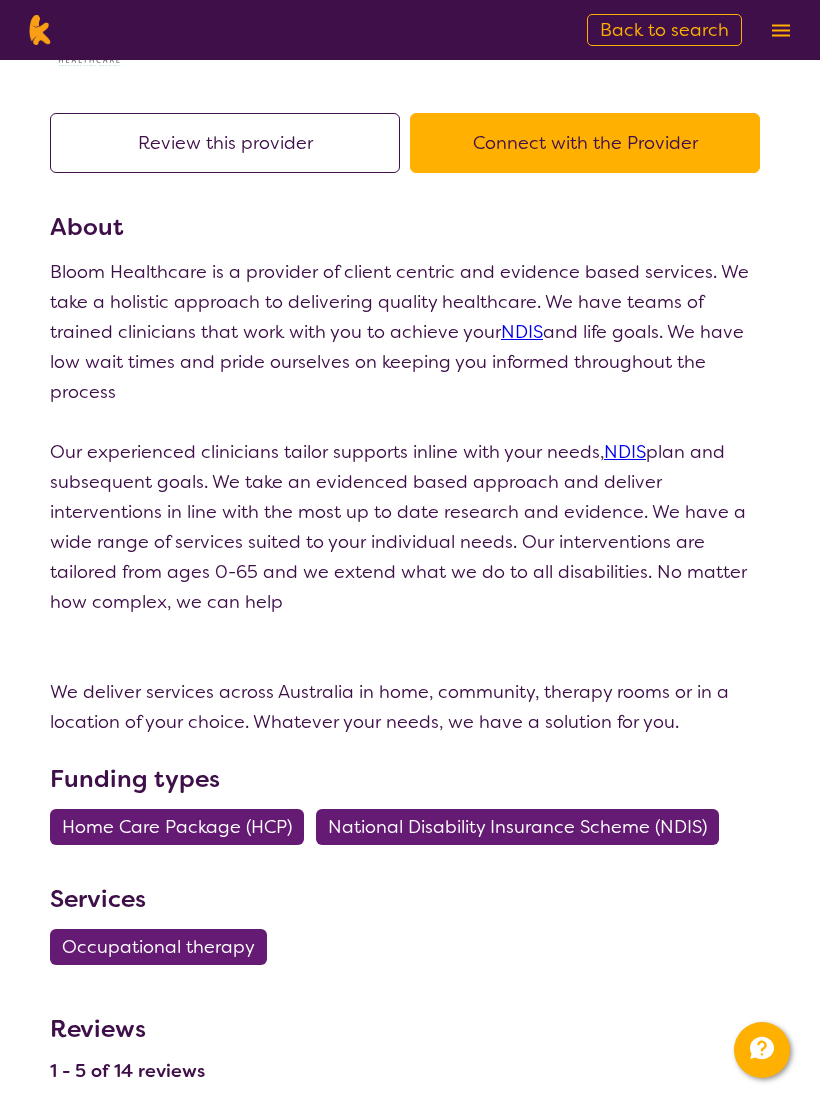 scroll, scrollTop: 0, scrollLeft: 0, axis: both 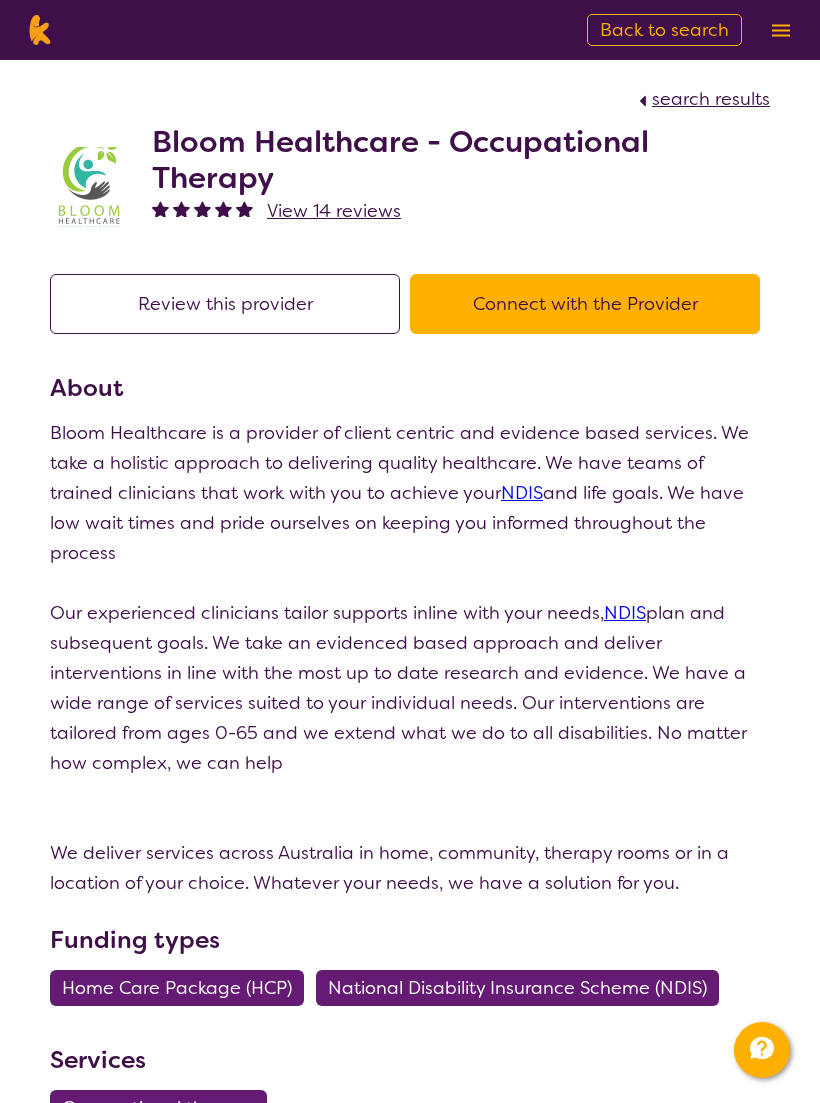 click on "Connect with the Provider" at bounding box center (585, 304) 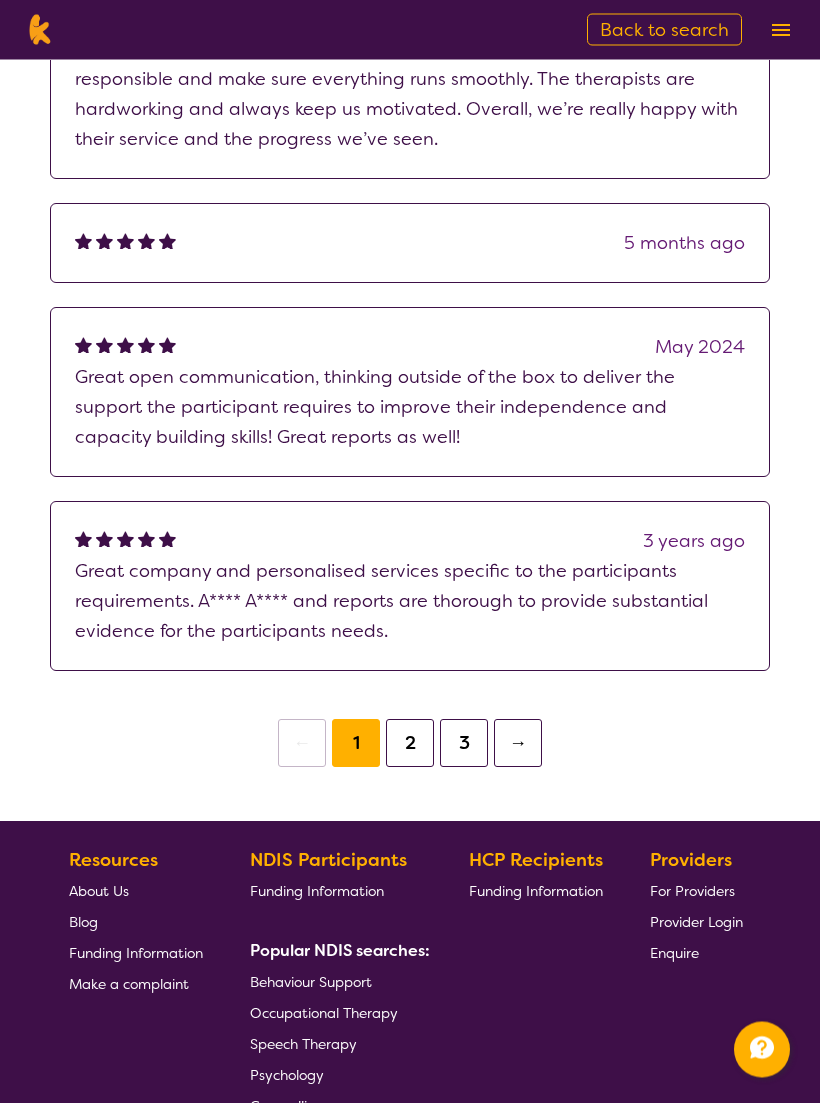 scroll, scrollTop: 1480, scrollLeft: 0, axis: vertical 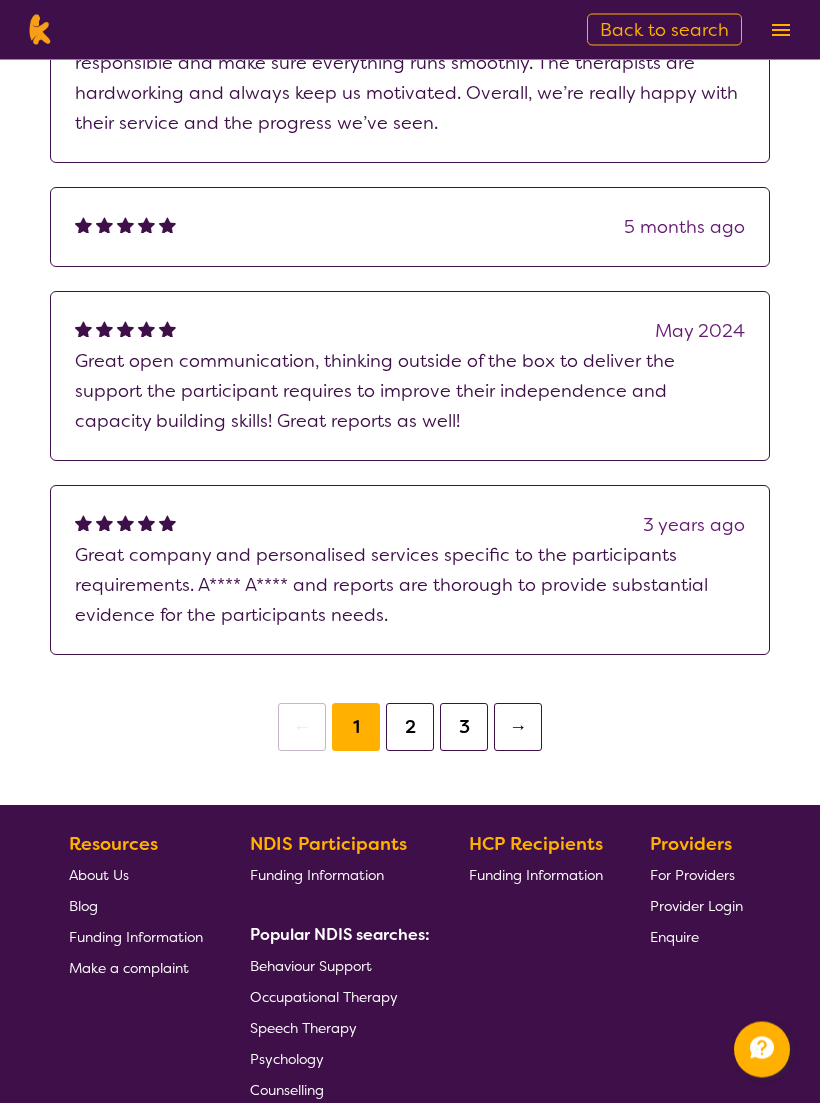 click on "About Us" at bounding box center [99, 876] 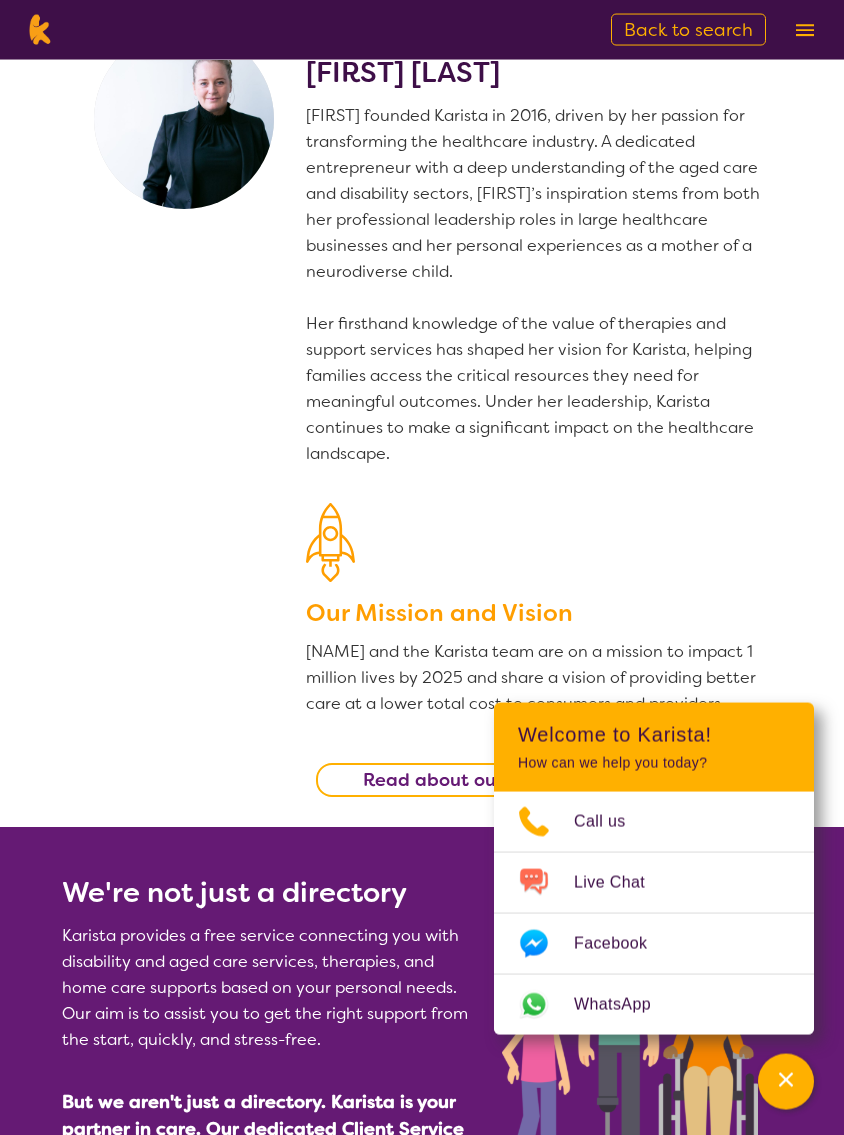 scroll, scrollTop: 88, scrollLeft: 0, axis: vertical 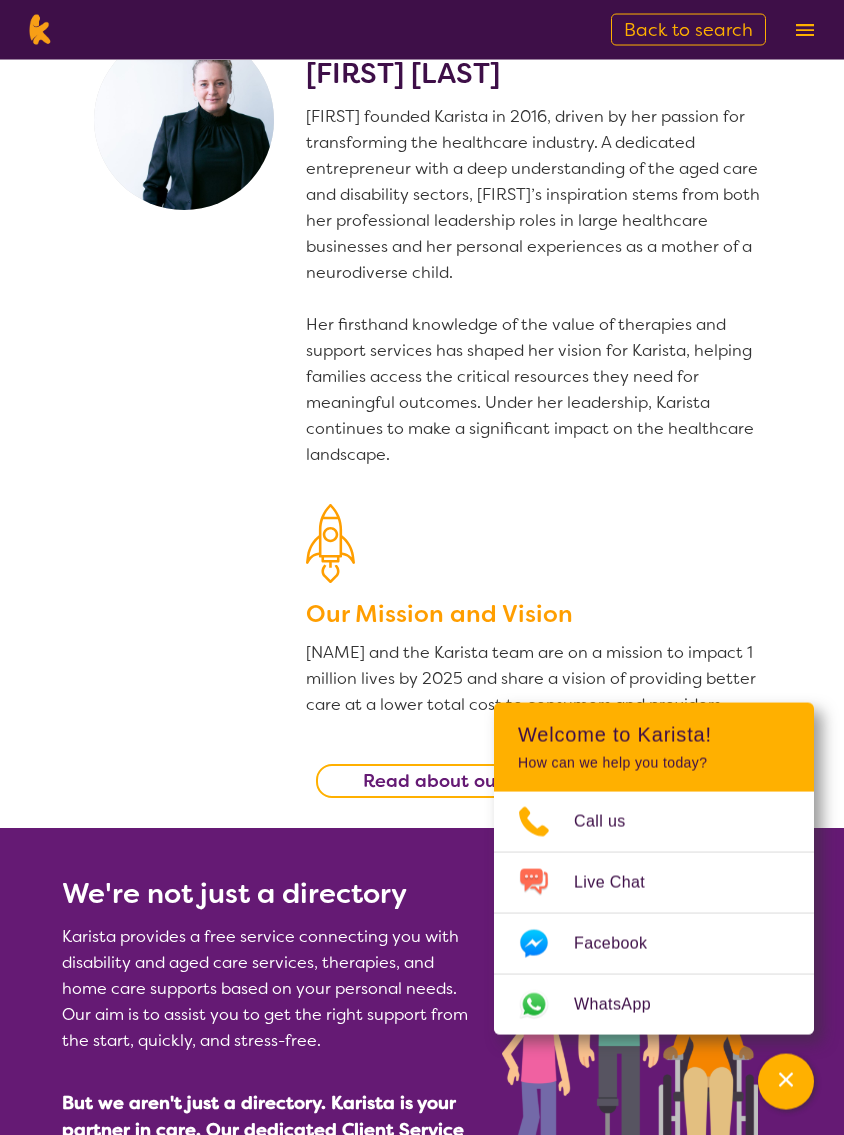 click on "CEO and founder Danielle Bodinnar Danielle founded Karista in 2016, driven by her passion for transforming the healthcare industry. A dedicated entrepreneur with a deep understanding of the aged care and disability sectors, Danielle’s inspiration stems from both her professional leadership roles in large healthcare businesses and her personal experiences as a mother of a neurodiverse child.  Her firsthand knowledge of the value of therapies and support services has shaped her vision for Karista, helping families access the critical resources they need for meaningful outcomes. Under her leadership, Karista continues to make a significant impact on the healthcare landscape. Our Mission and Vision  Danielle and the Karista team are on a mission to impact 1 million lives by 2025 and share a vision of providing better care at a lower total cost to consumers and providers. Read about our commercial model" at bounding box center (422, 400) 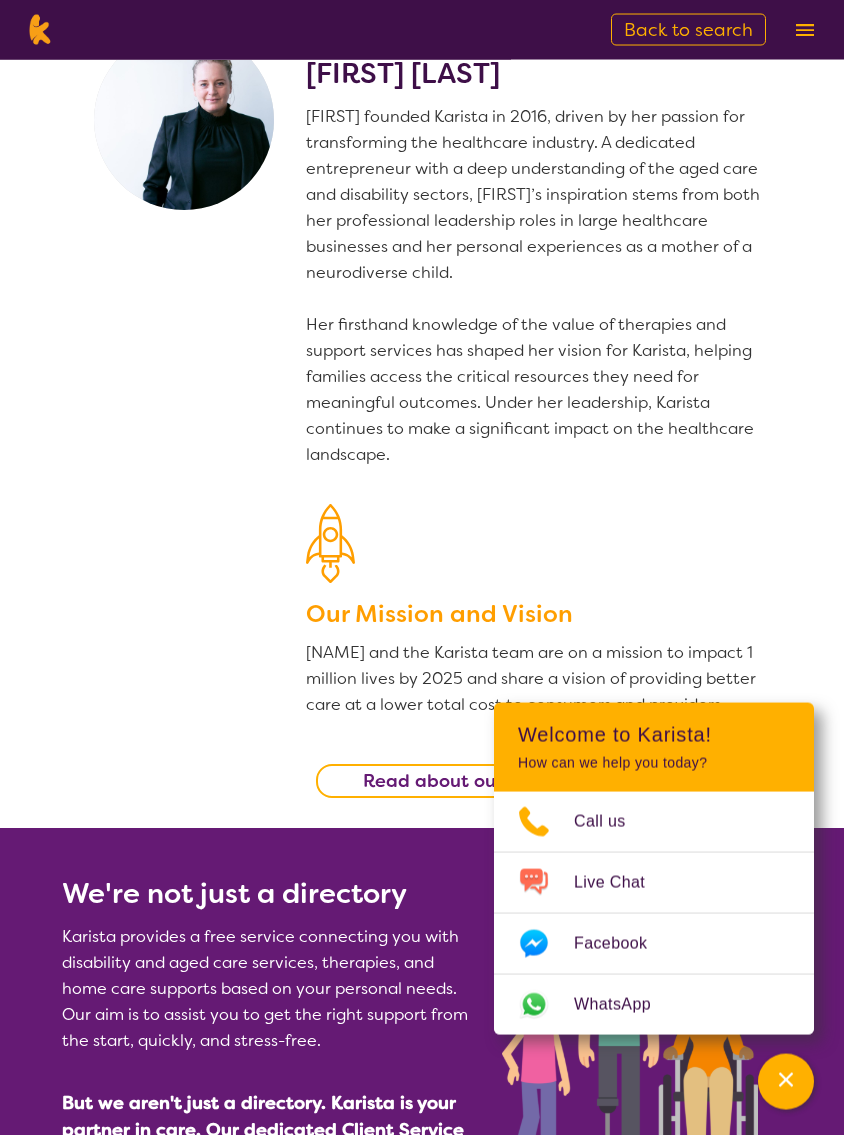 click at bounding box center (805, 30) 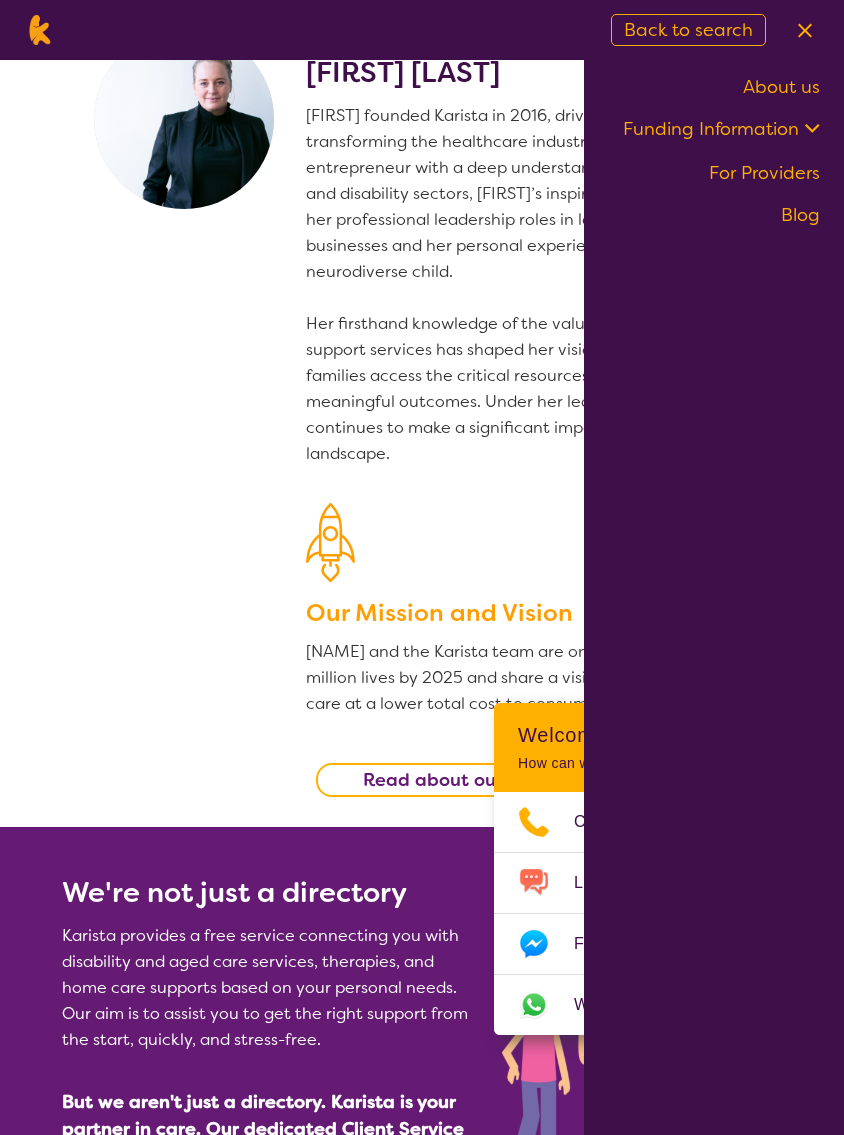 click on "CEO and founder Danielle Bodinnar Danielle founded Karista in 2016, driven by her passion for transforming the healthcare industry. A dedicated entrepreneur with a deep understanding of the aged care and disability sectors, Danielle’s inspiration stems from both her professional leadership roles in large healthcare businesses and her personal experiences as a mother of a neurodiverse child.  Her firsthand knowledge of the value of therapies and support services has shaped her vision for Karista, helping families access the critical resources they need for meaningful outcomes. Under her leadership, Karista continues to make a significant impact on the healthcare landscape. Our Mission and Vision  Danielle and the Karista team are on a mission to impact 1 million lives by 2025 and share a vision of providing better care at a lower total cost to consumers and providers. Read about our commercial model" at bounding box center (422, 399) 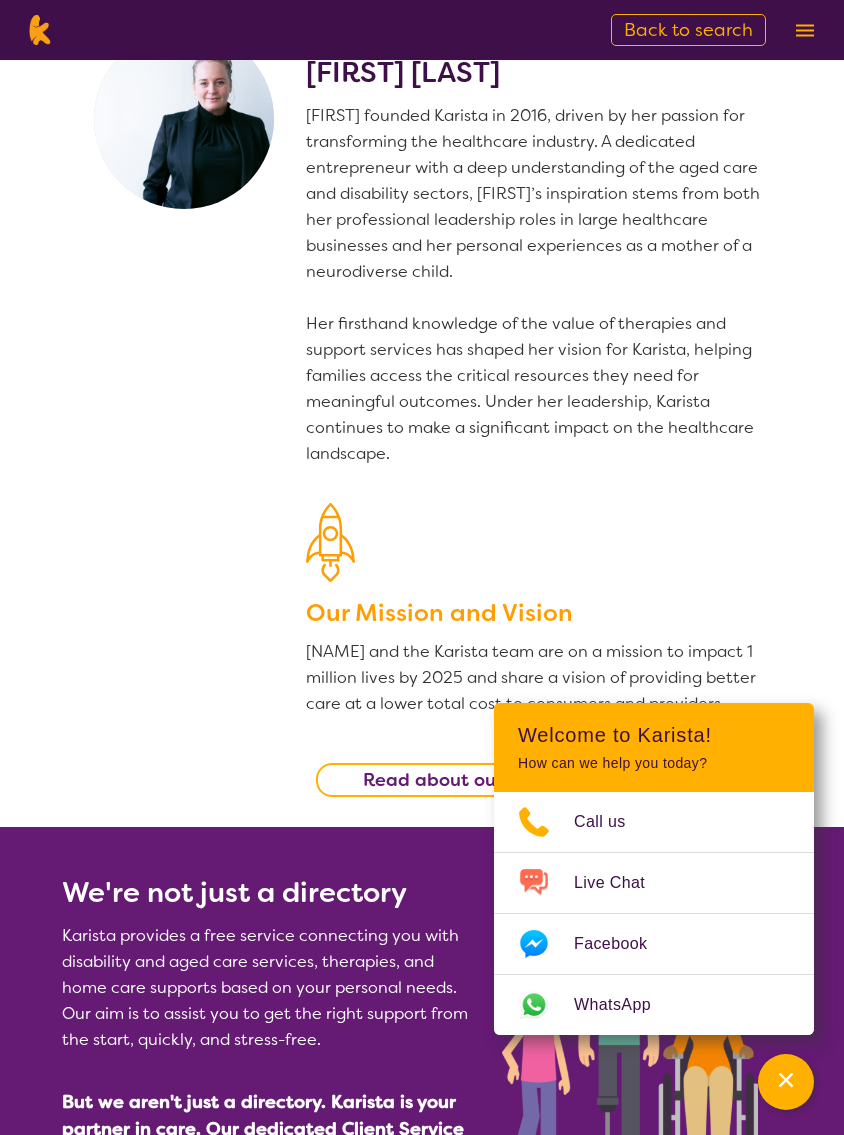 click 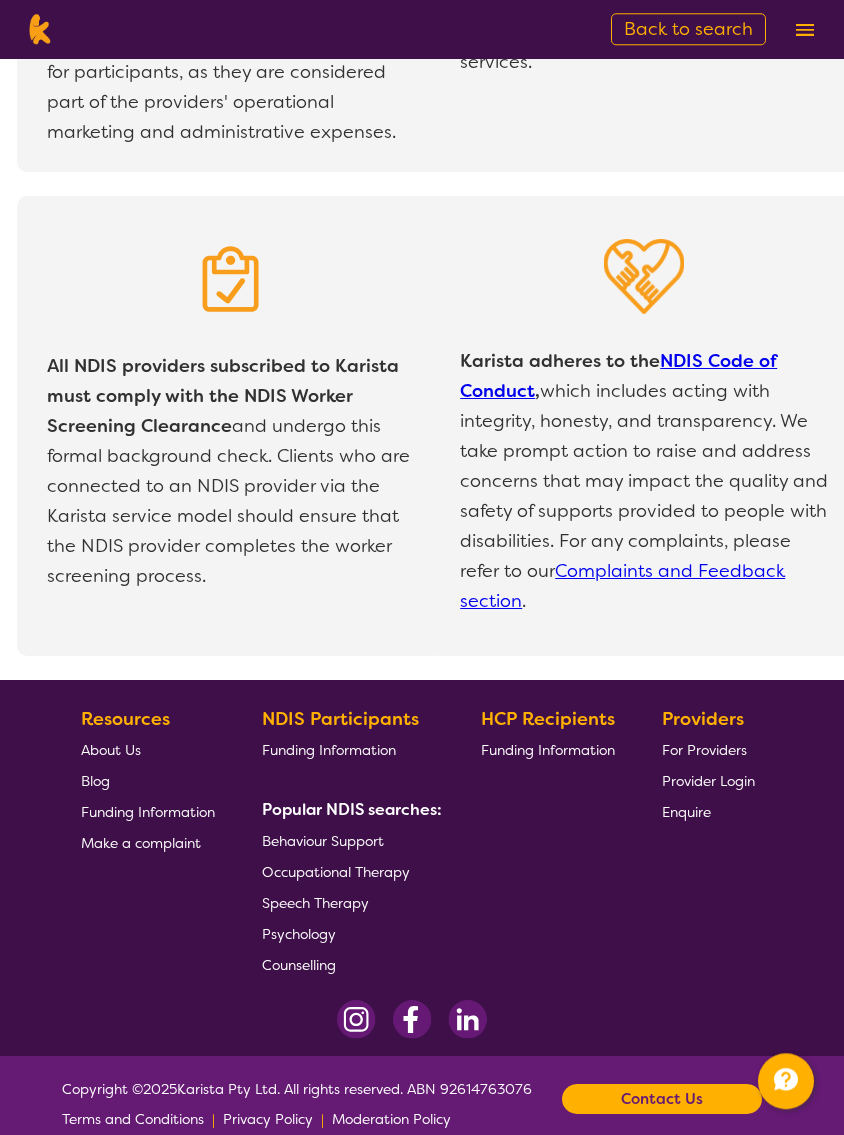scroll, scrollTop: 3994, scrollLeft: 0, axis: vertical 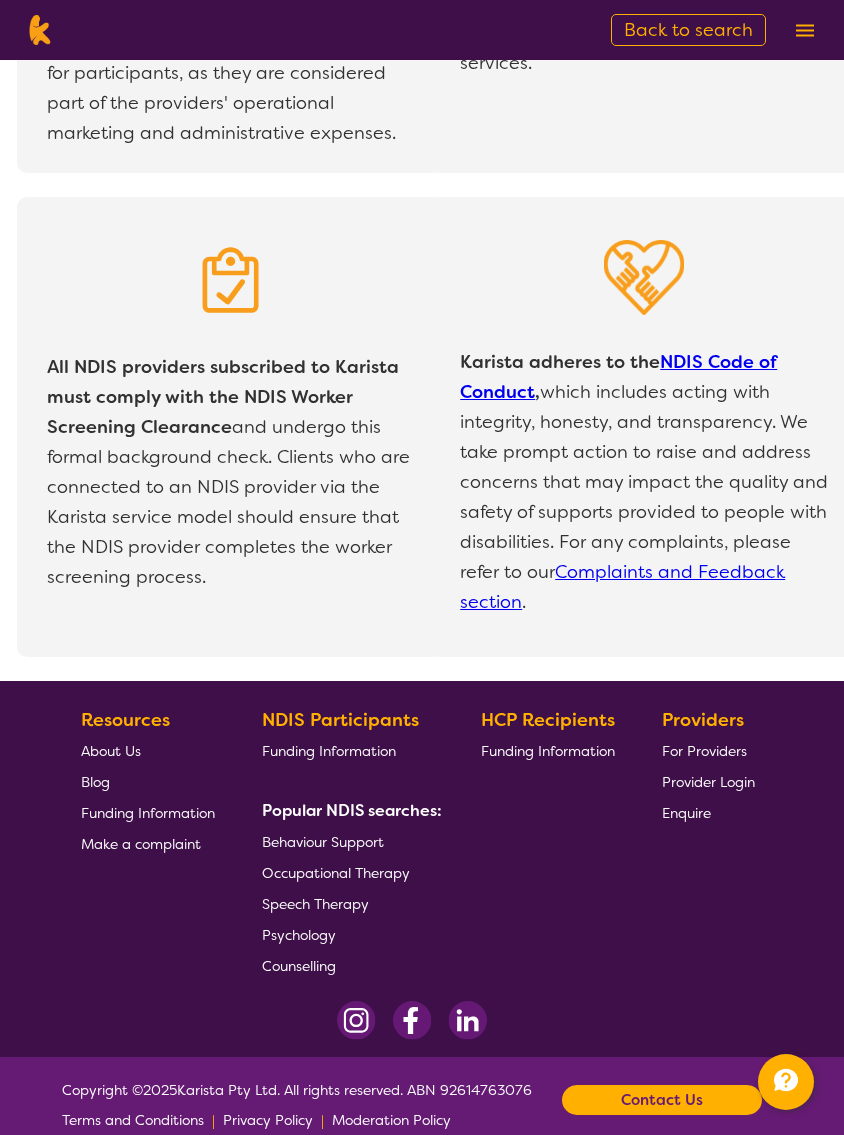 click on "Occupational Therapy" at bounding box center [336, 873] 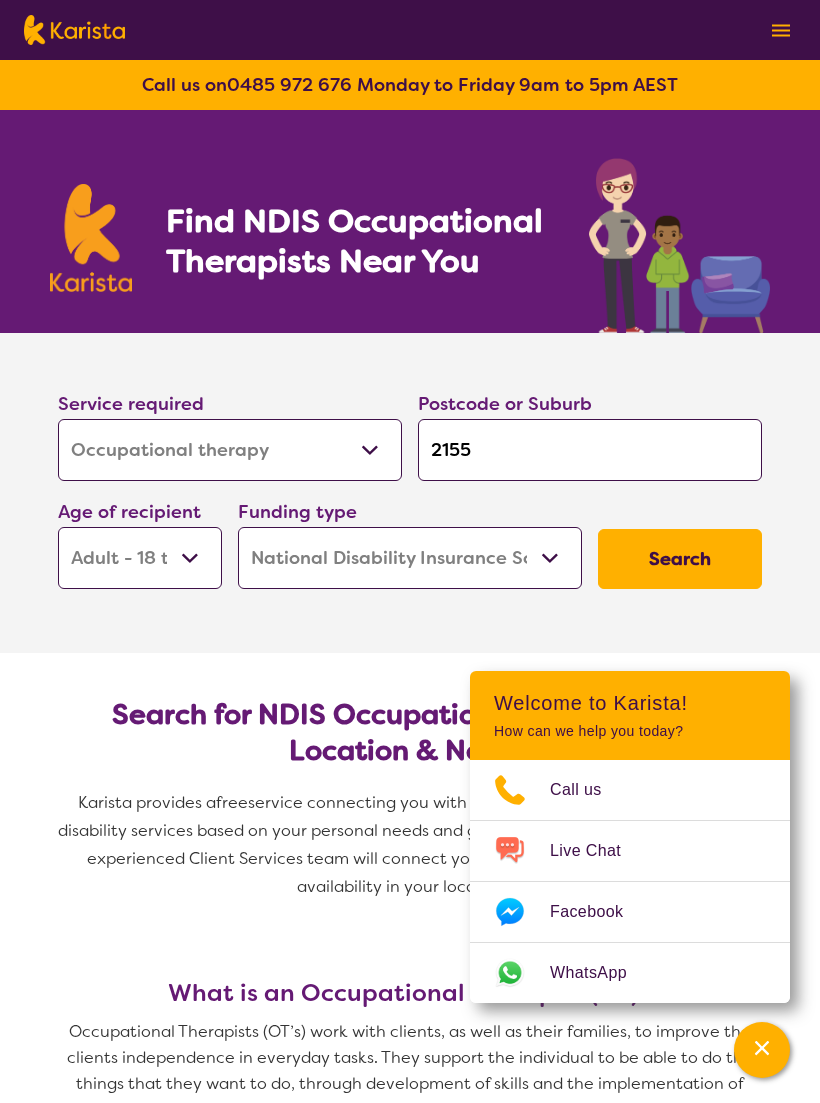 select on "Occupational therapy" 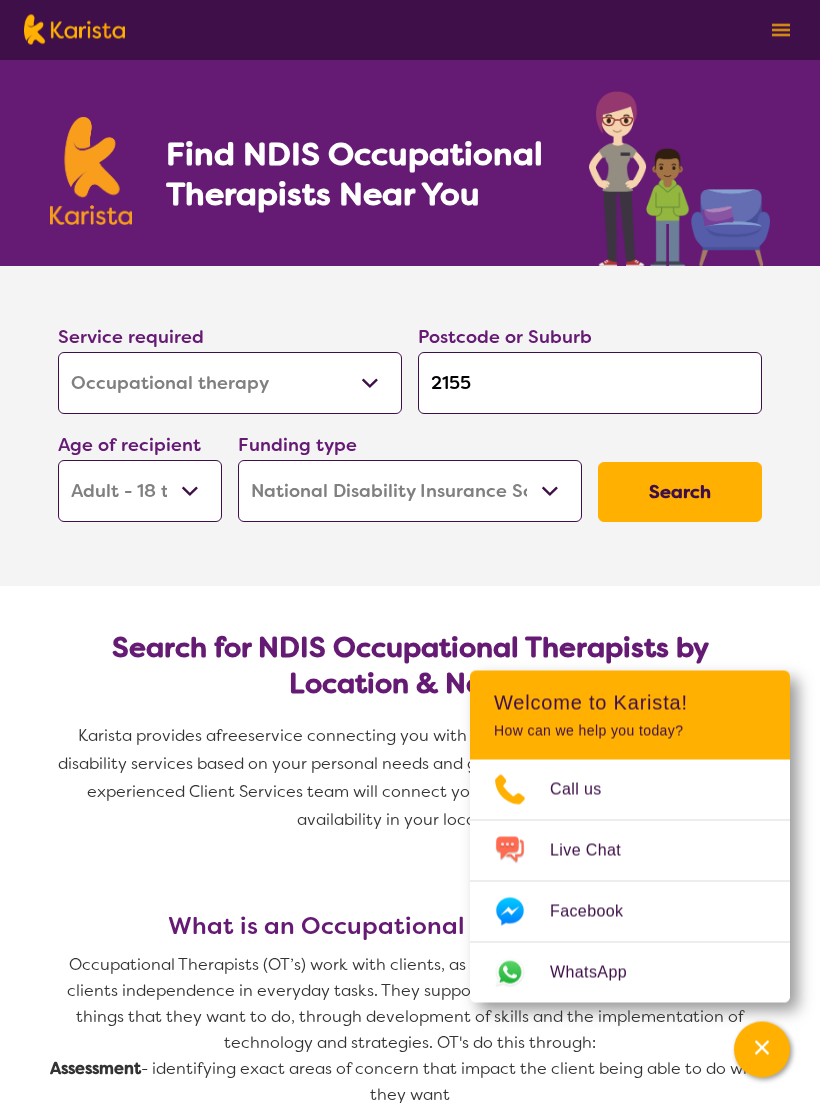 scroll, scrollTop: 67, scrollLeft: 0, axis: vertical 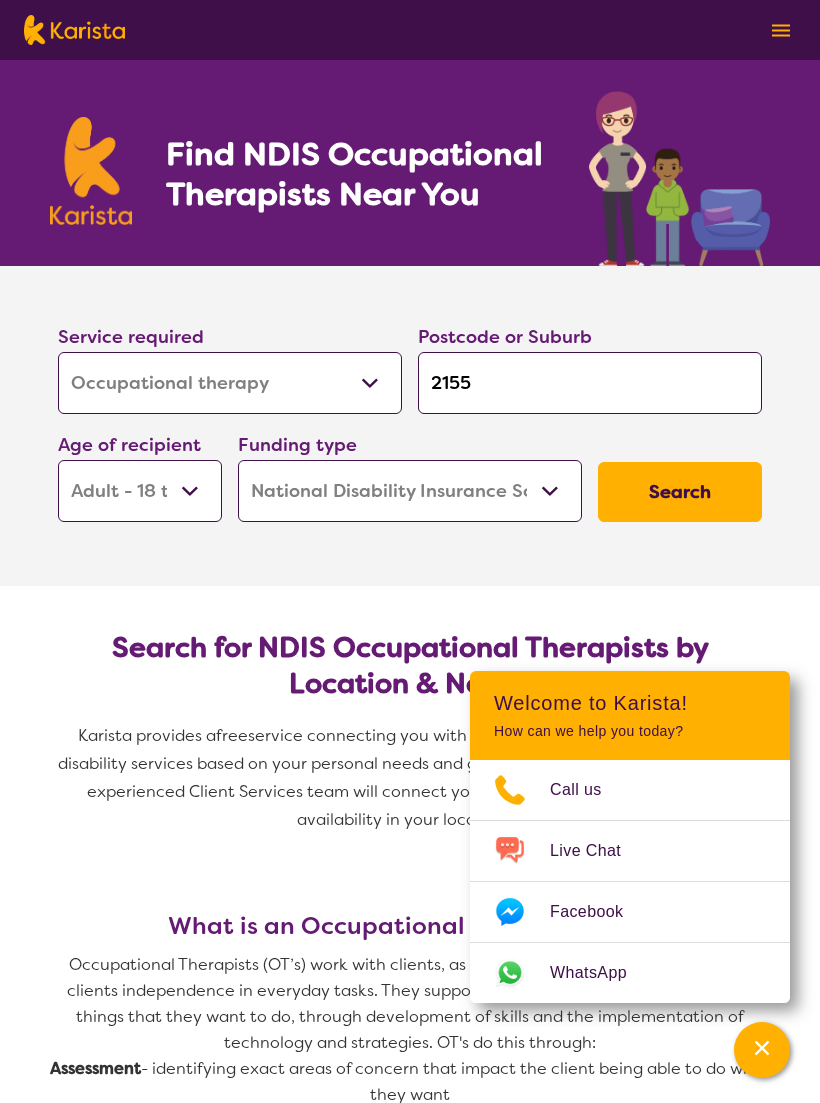 click at bounding box center (762, 1050) 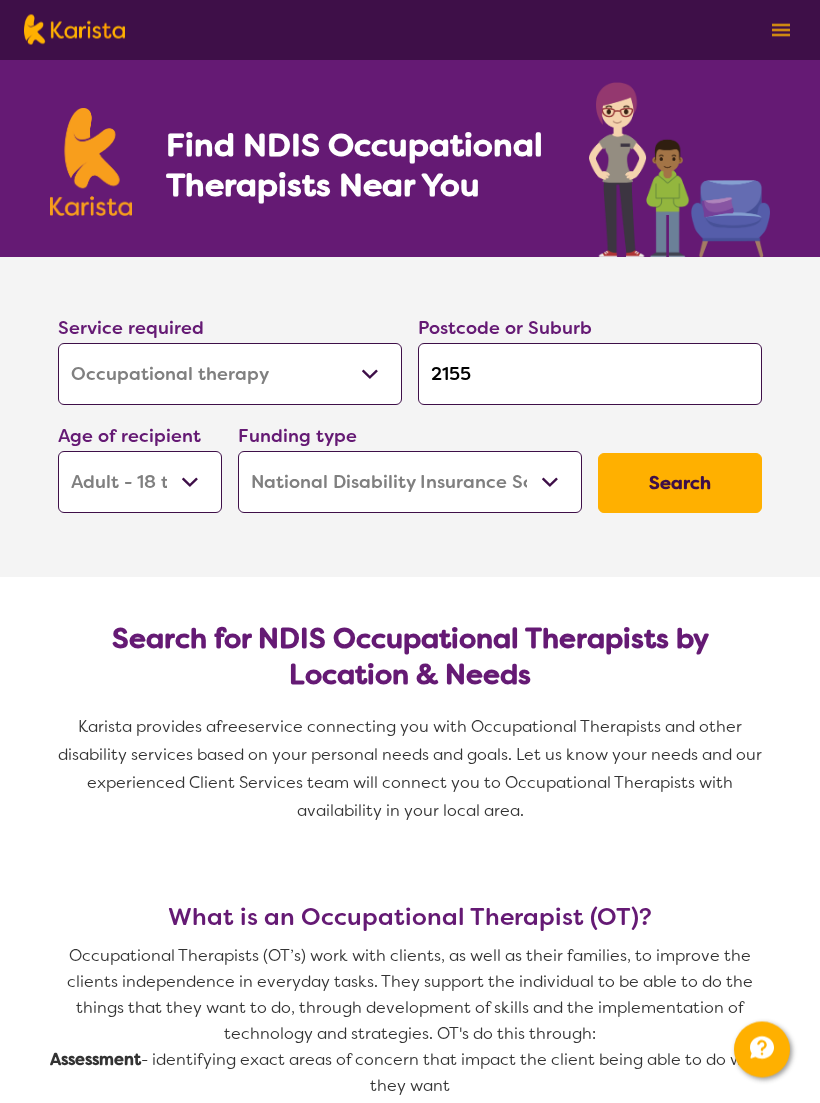 scroll, scrollTop: 0, scrollLeft: 0, axis: both 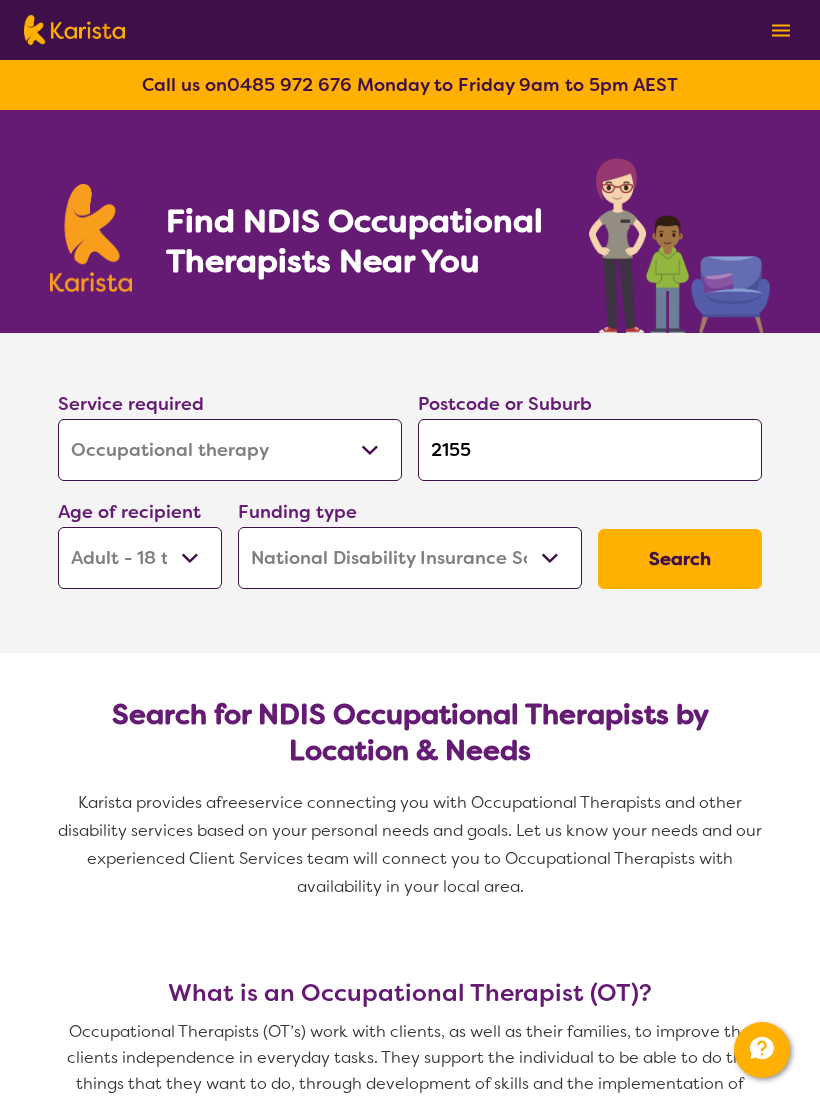 click on "Search" at bounding box center [680, 559] 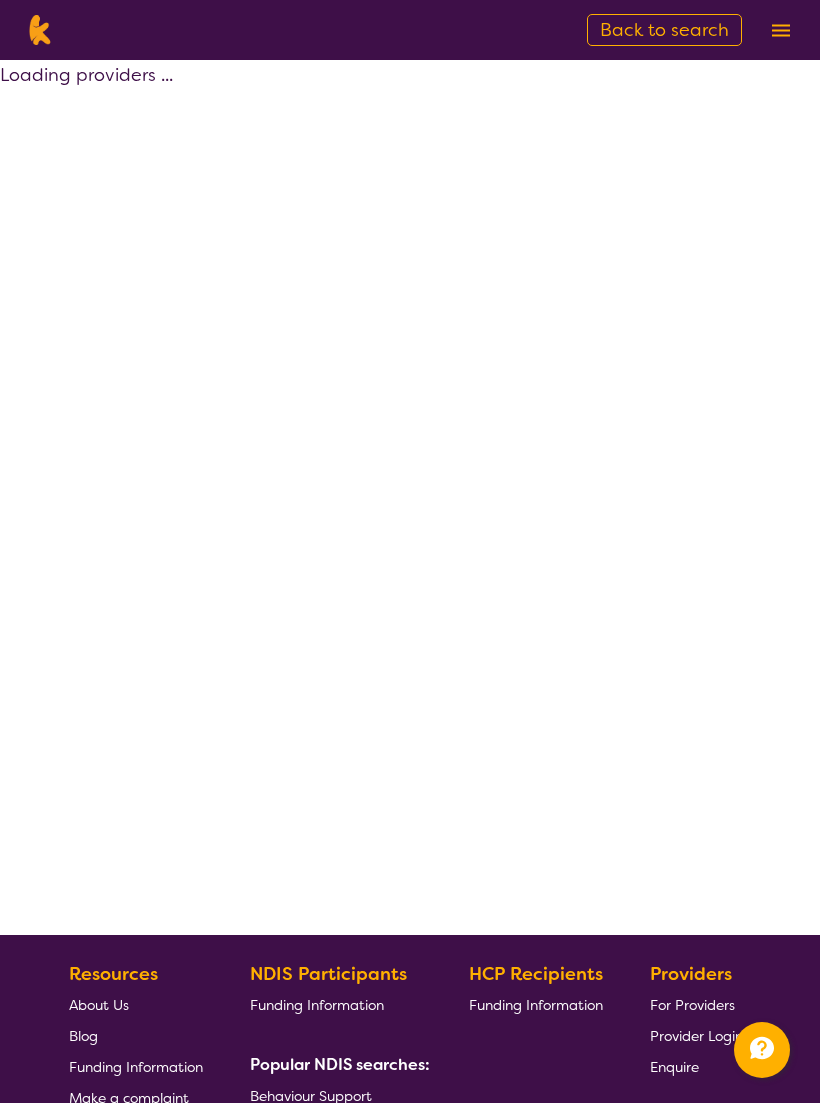 select on "by_score" 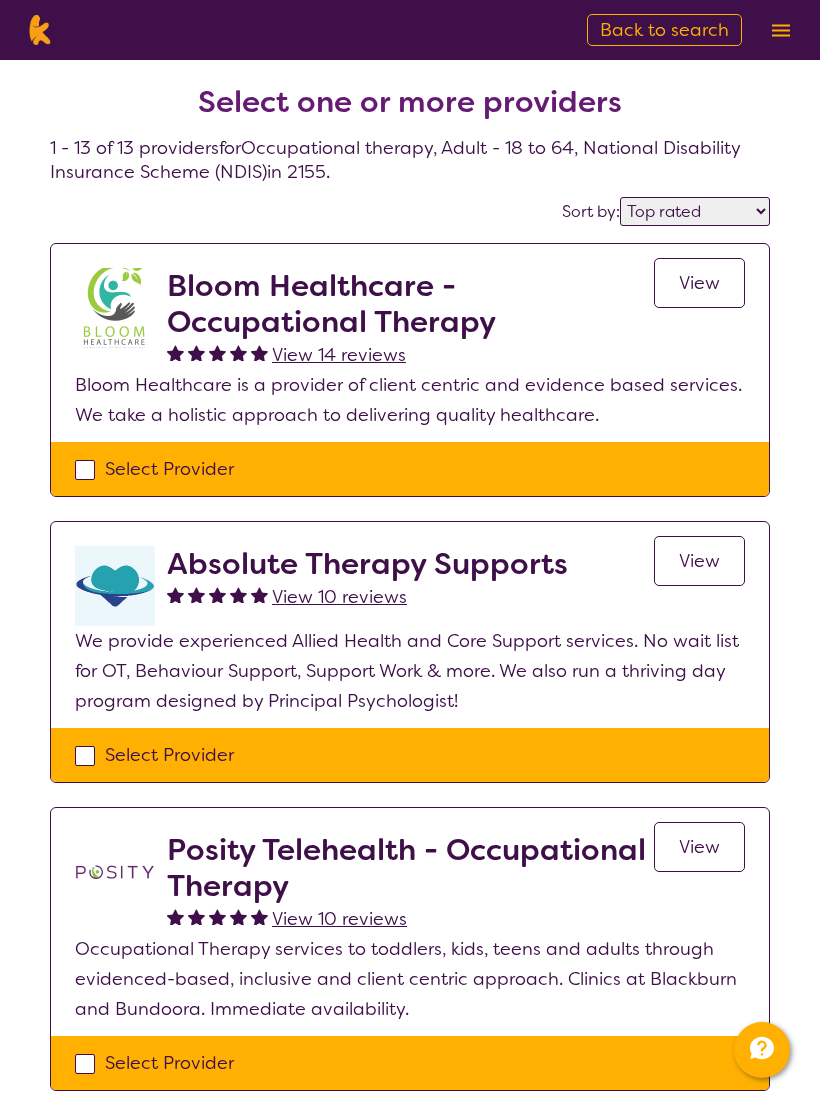 click at bounding box center [115, 308] 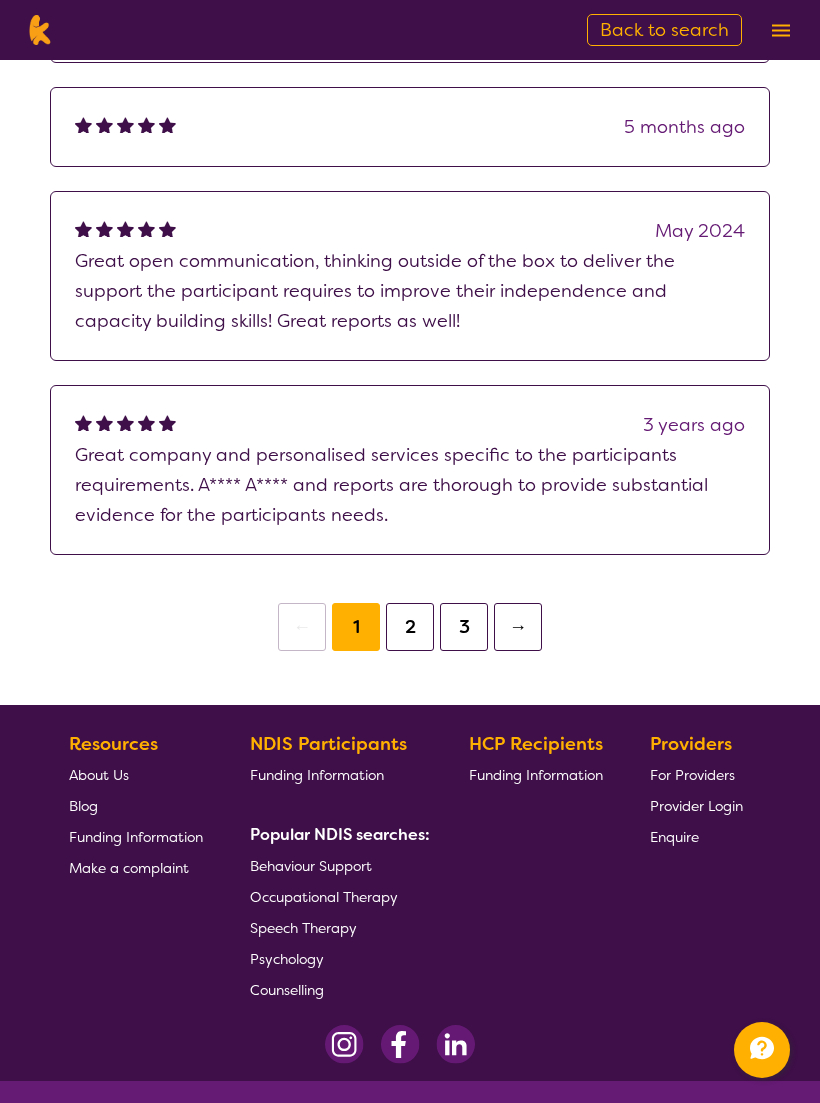 scroll, scrollTop: 1608, scrollLeft: 0, axis: vertical 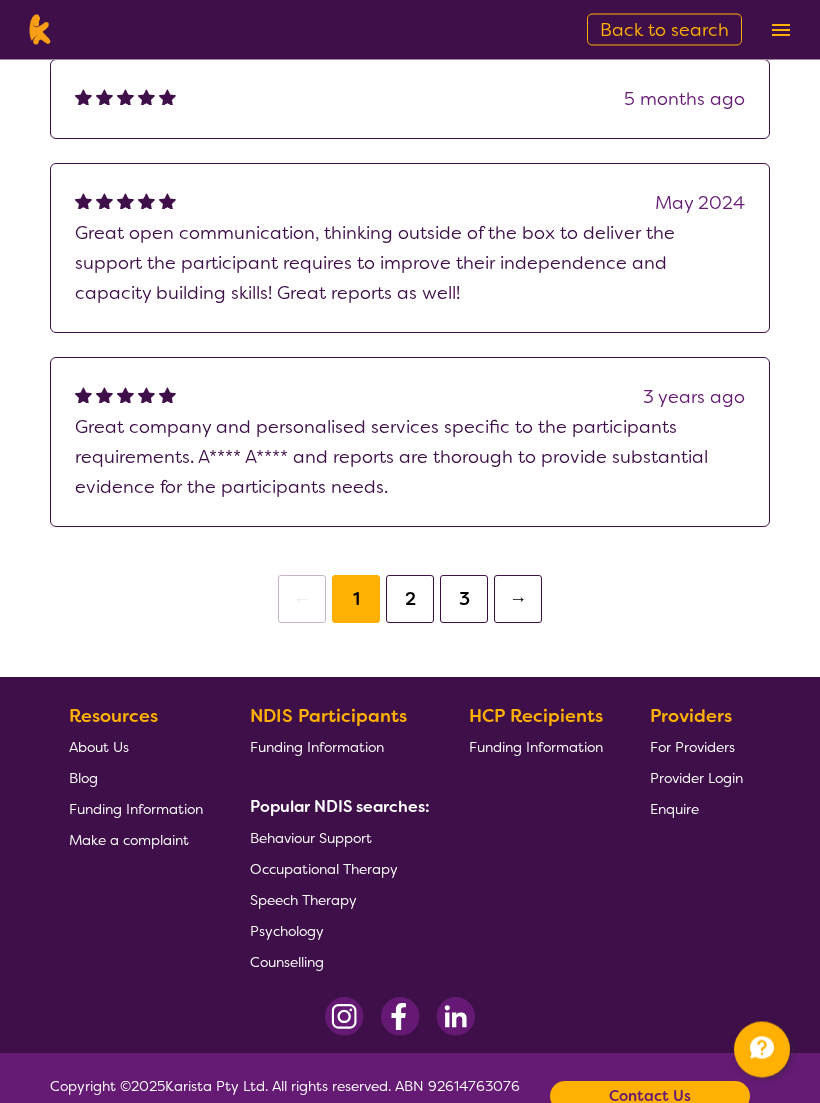 click on "Occupational Therapy" at bounding box center [324, 870] 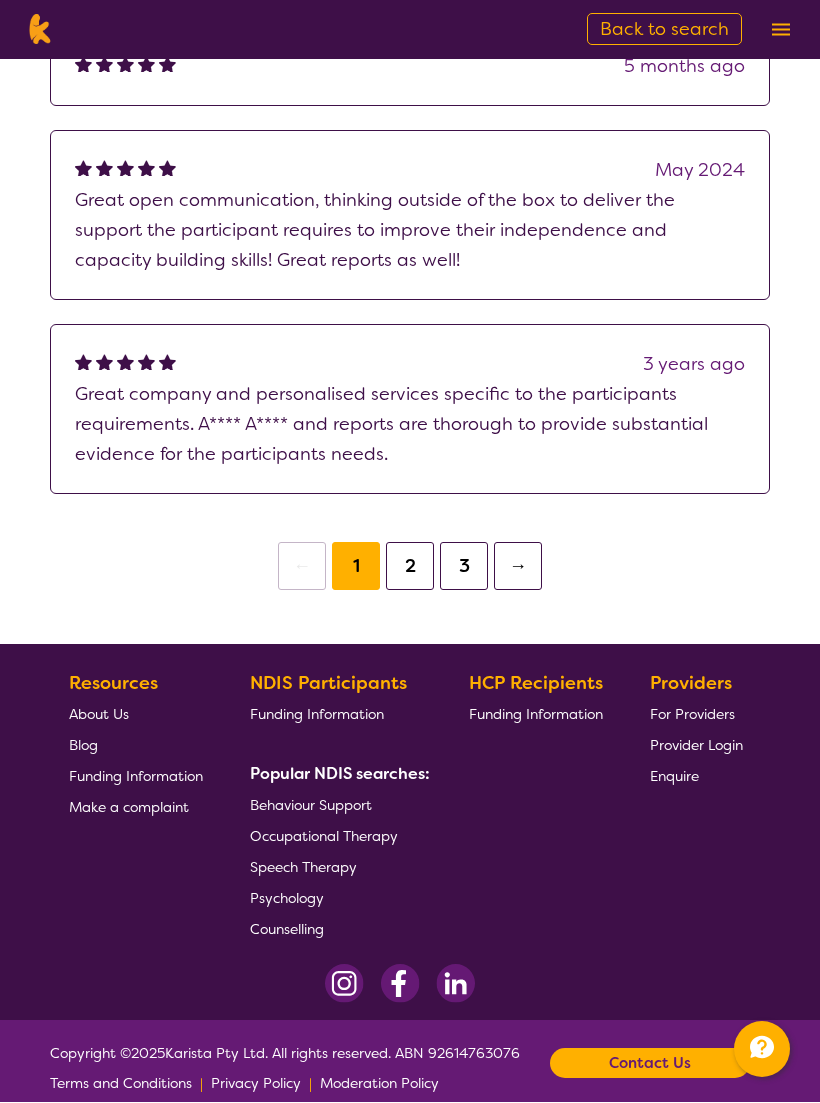 scroll, scrollTop: 0, scrollLeft: 0, axis: both 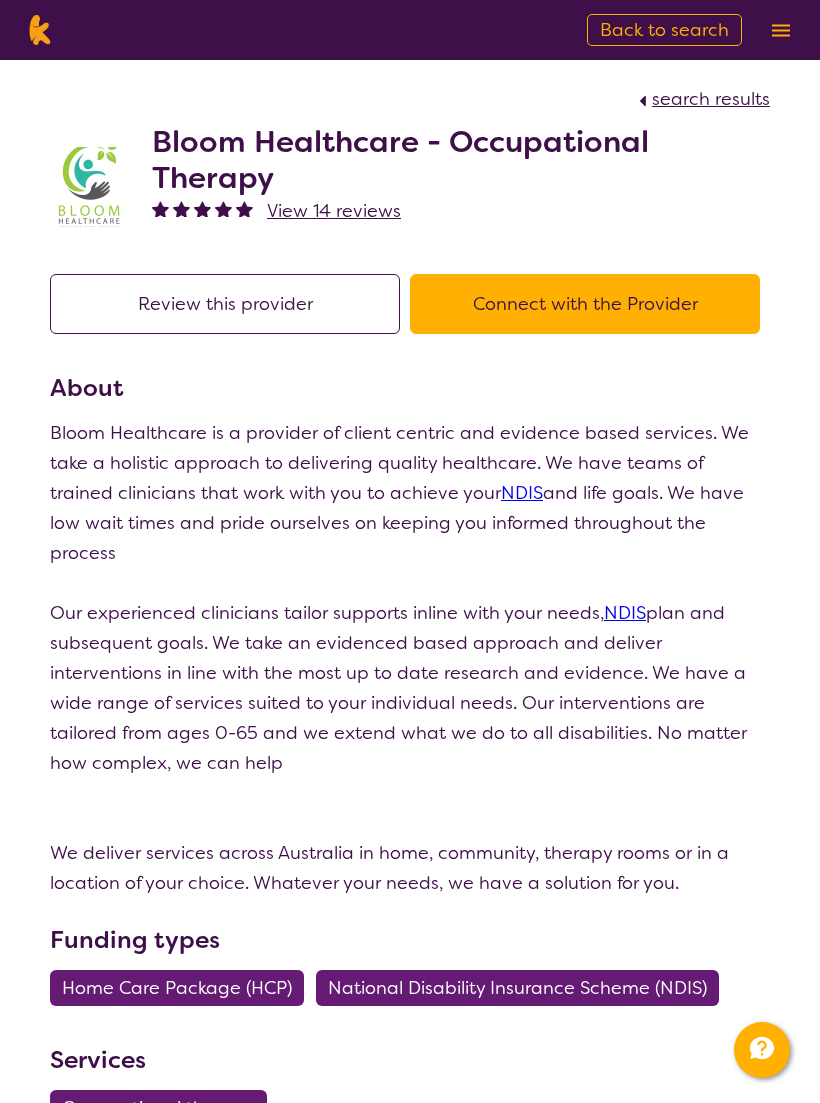 select on "by_score" 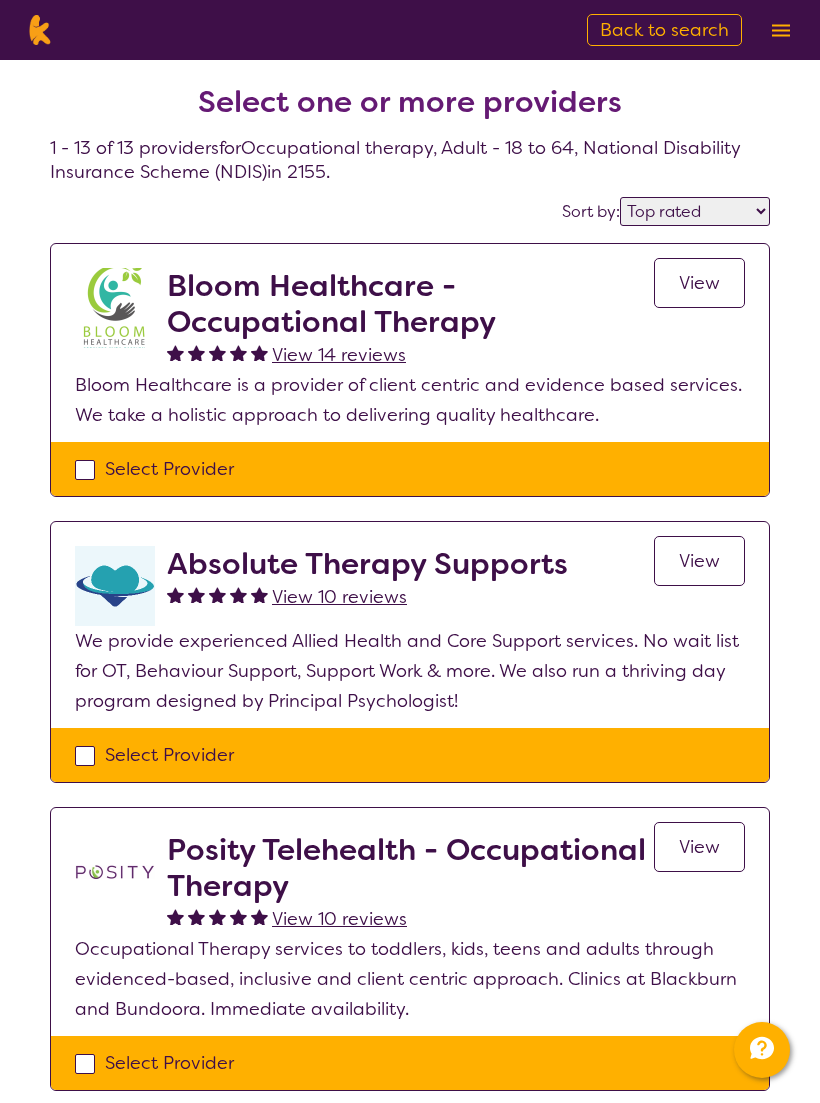 select on "Occupational therapy" 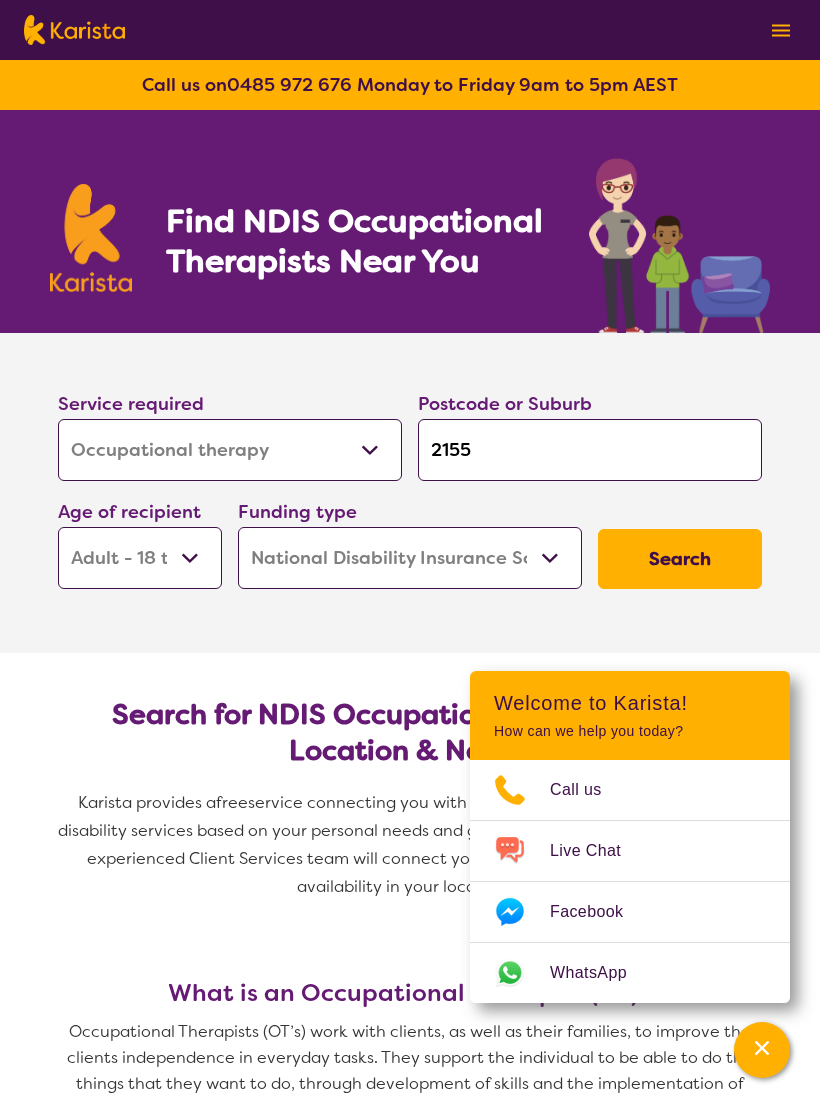 select on "Occupational therapy" 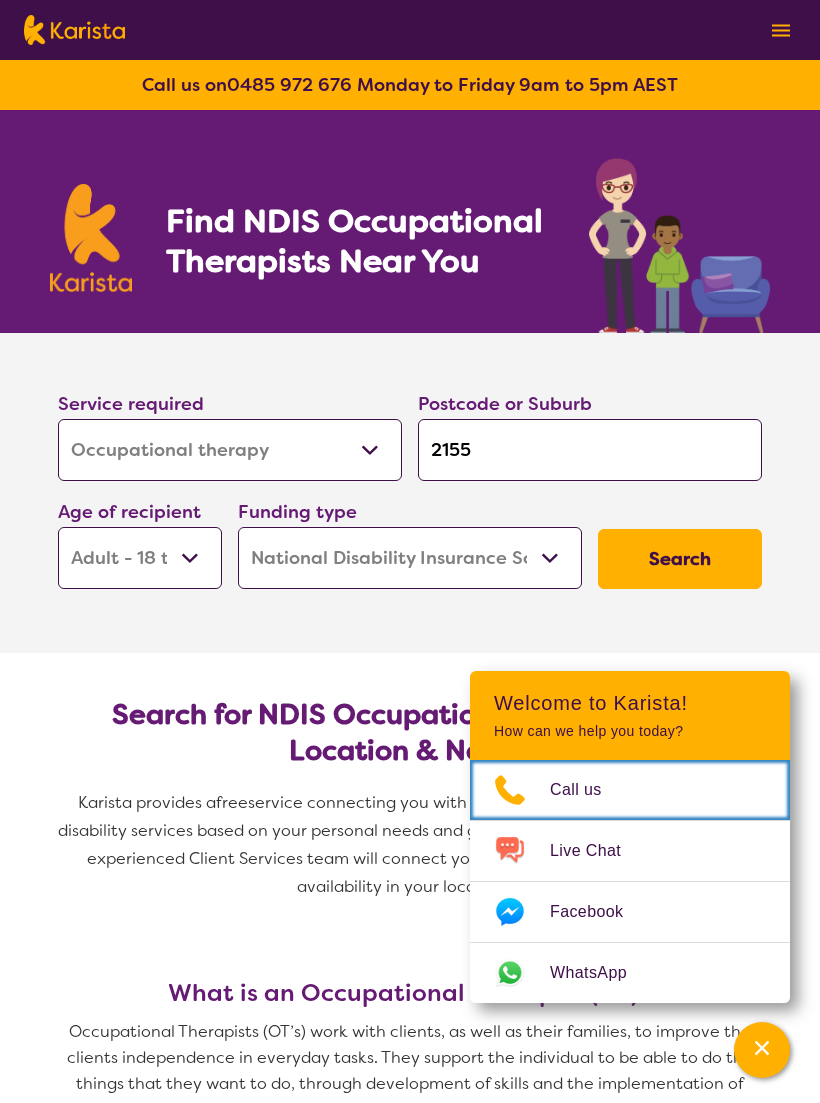 click on "Call us" at bounding box center [588, 790] 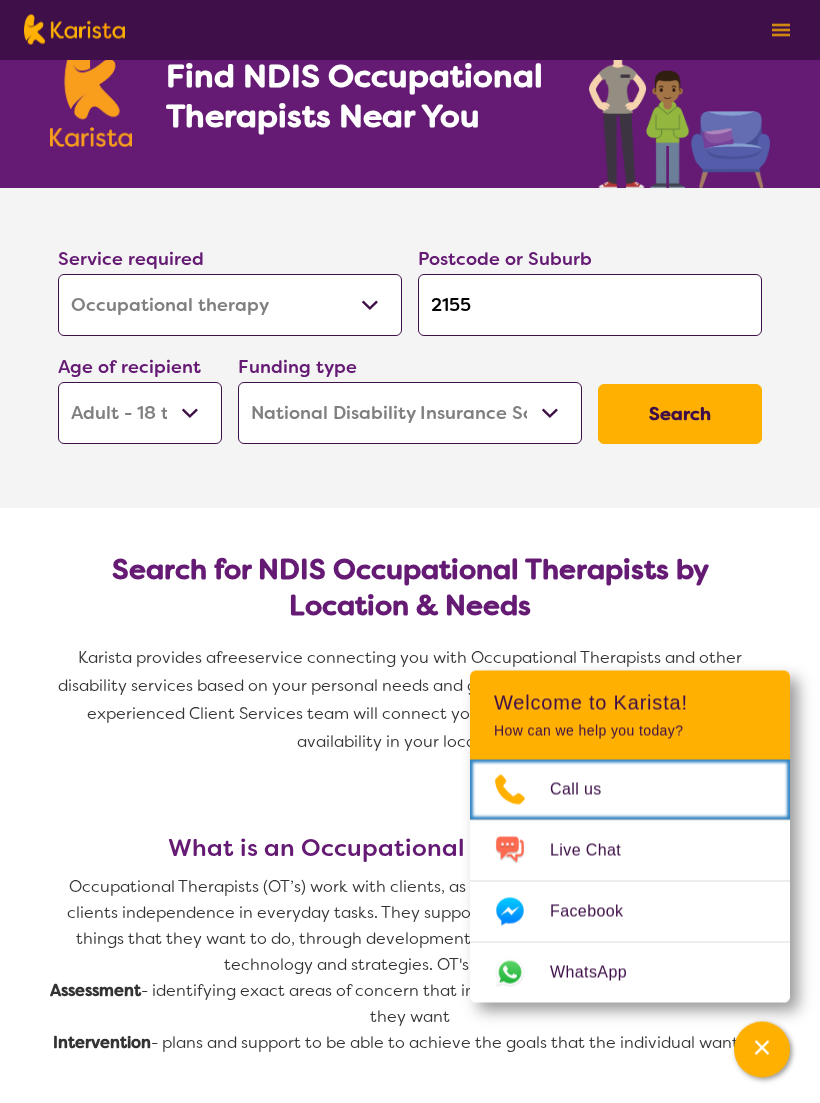 scroll, scrollTop: 188, scrollLeft: 0, axis: vertical 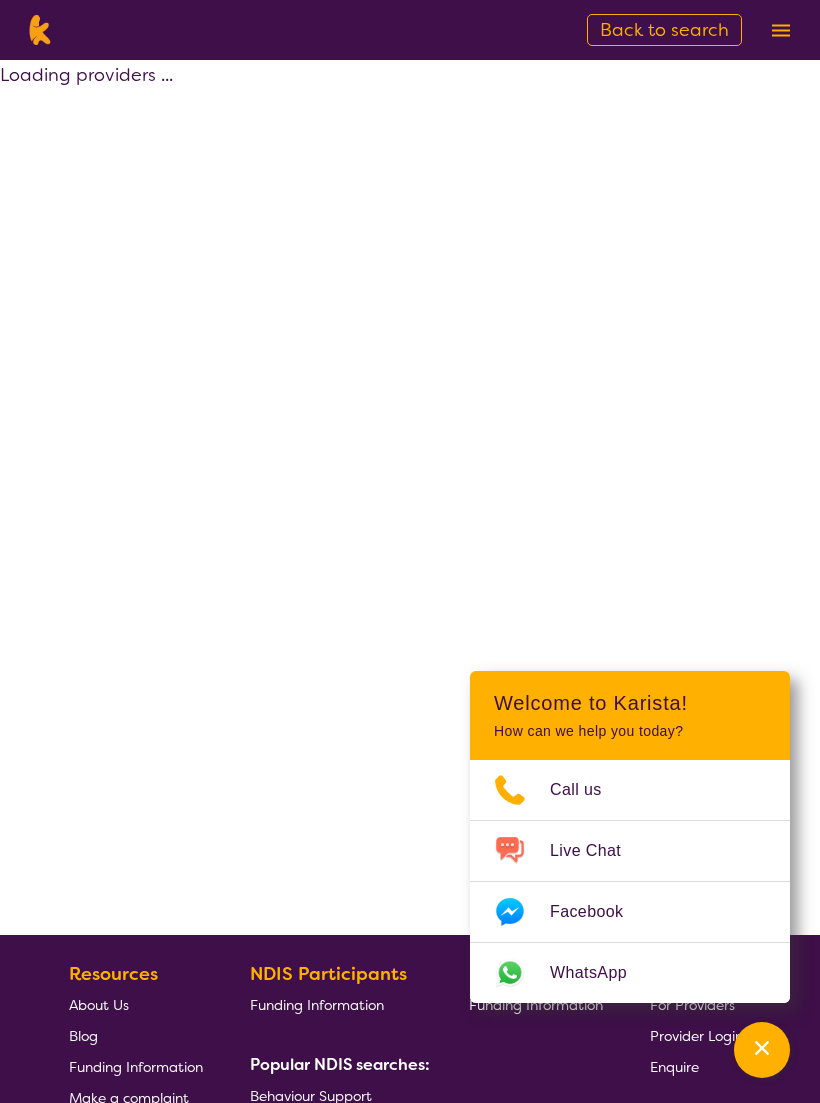 select on "by_score" 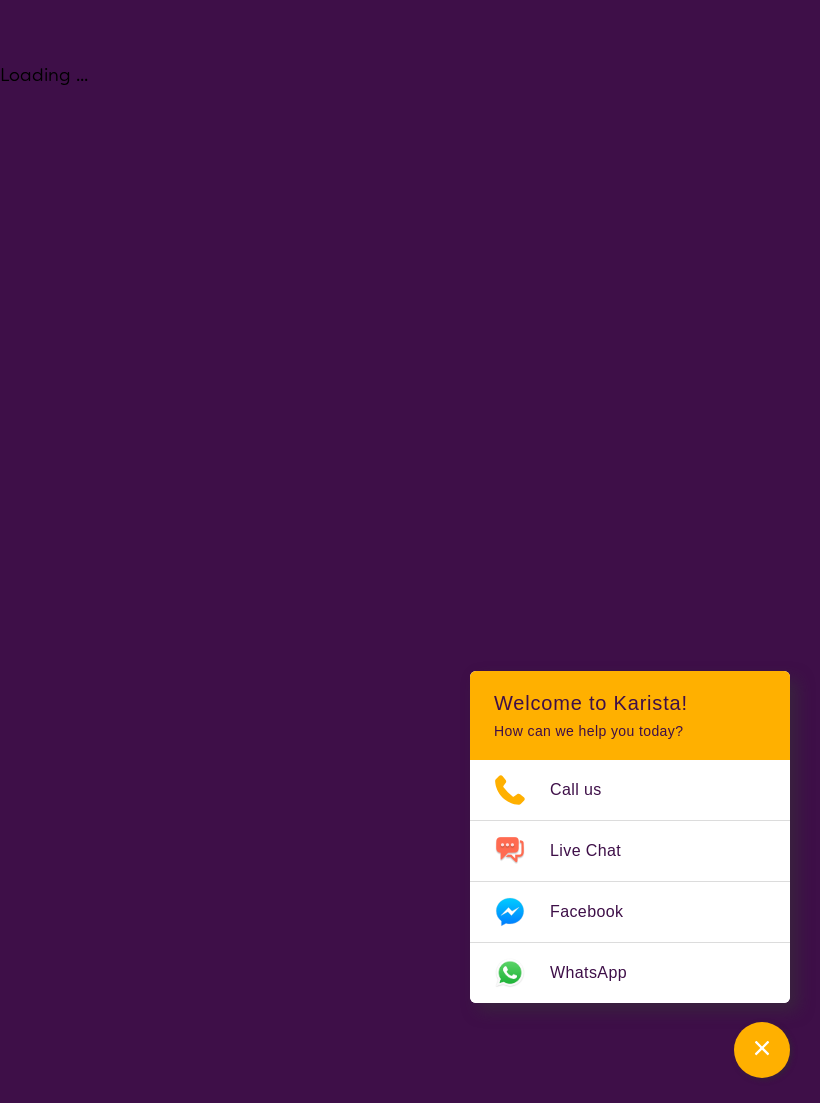 select on "Occupational therapy" 